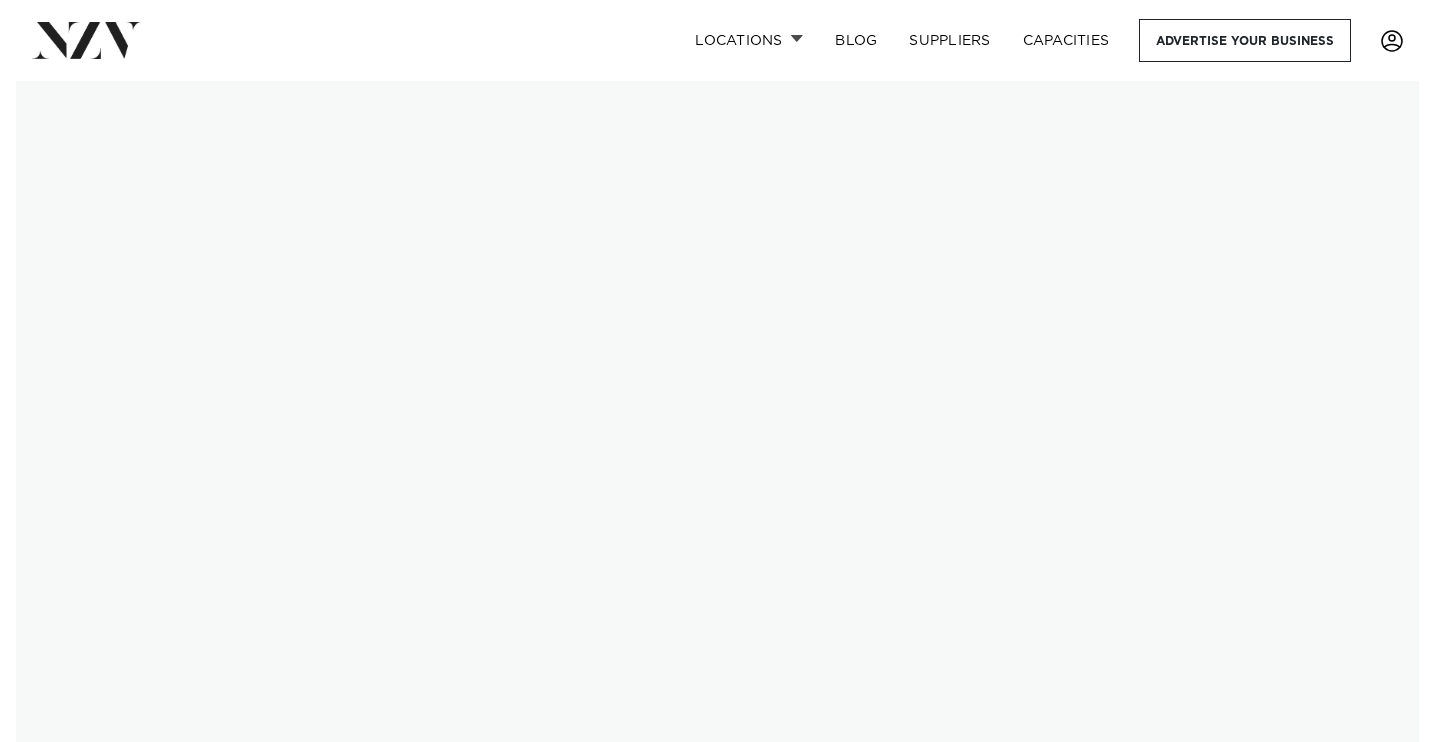 scroll, scrollTop: 0, scrollLeft: 0, axis: both 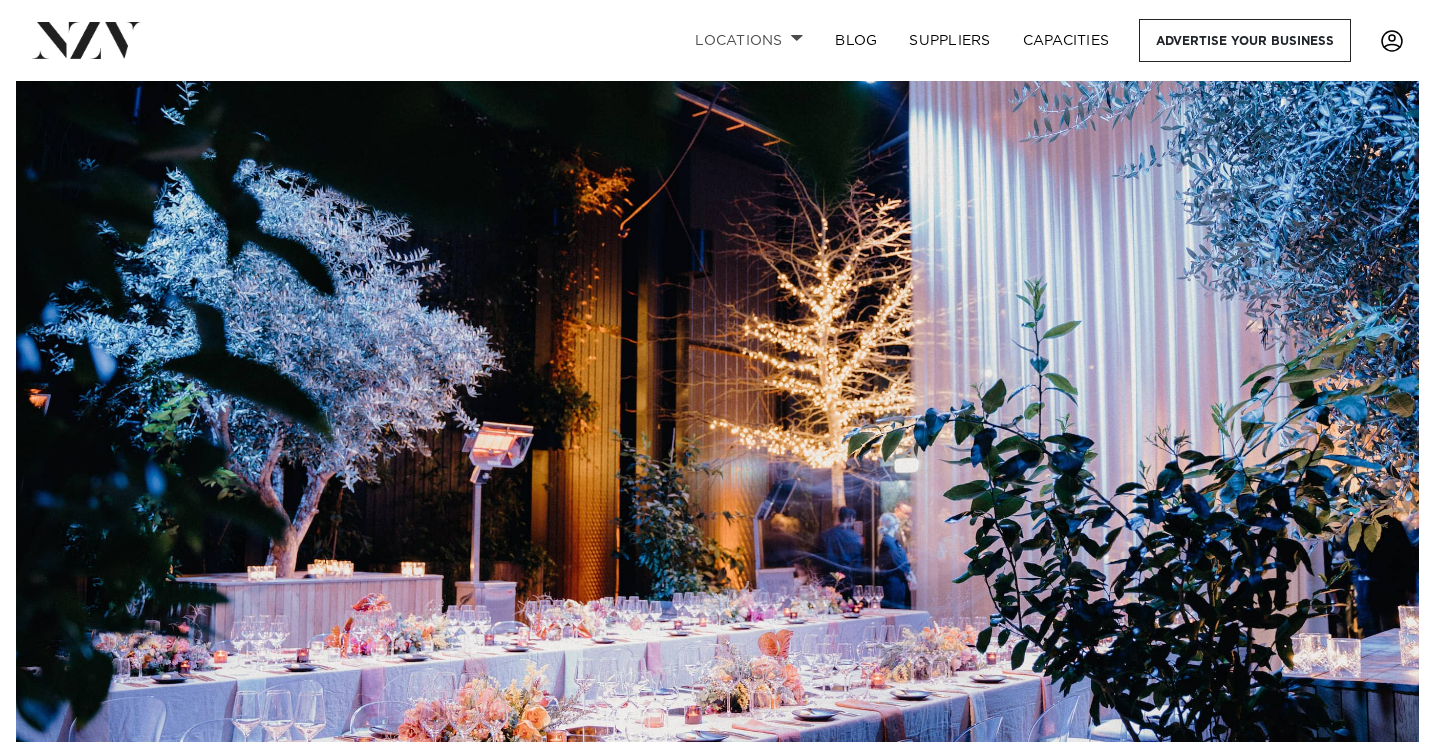 click at bounding box center (797, 38) 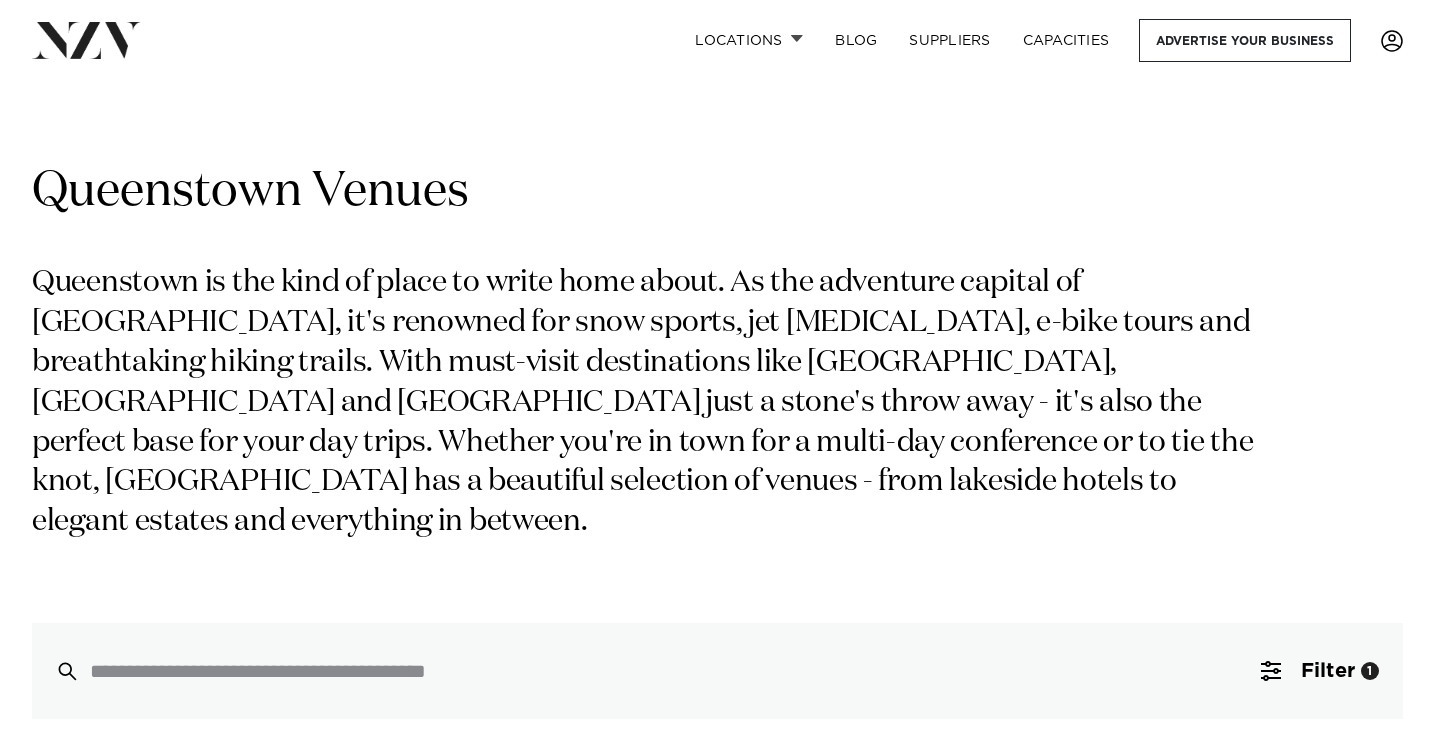 scroll, scrollTop: 0, scrollLeft: 0, axis: both 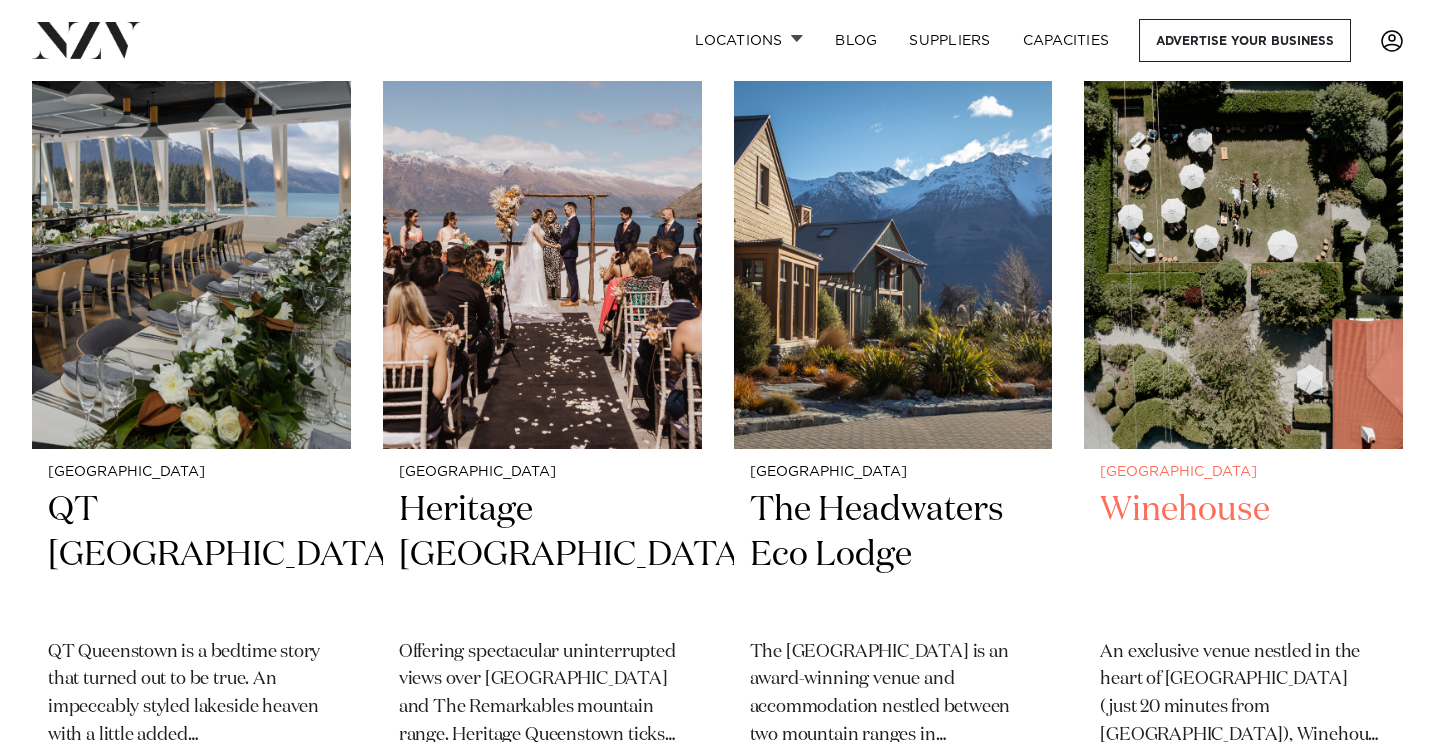 click at bounding box center (1243, 235) 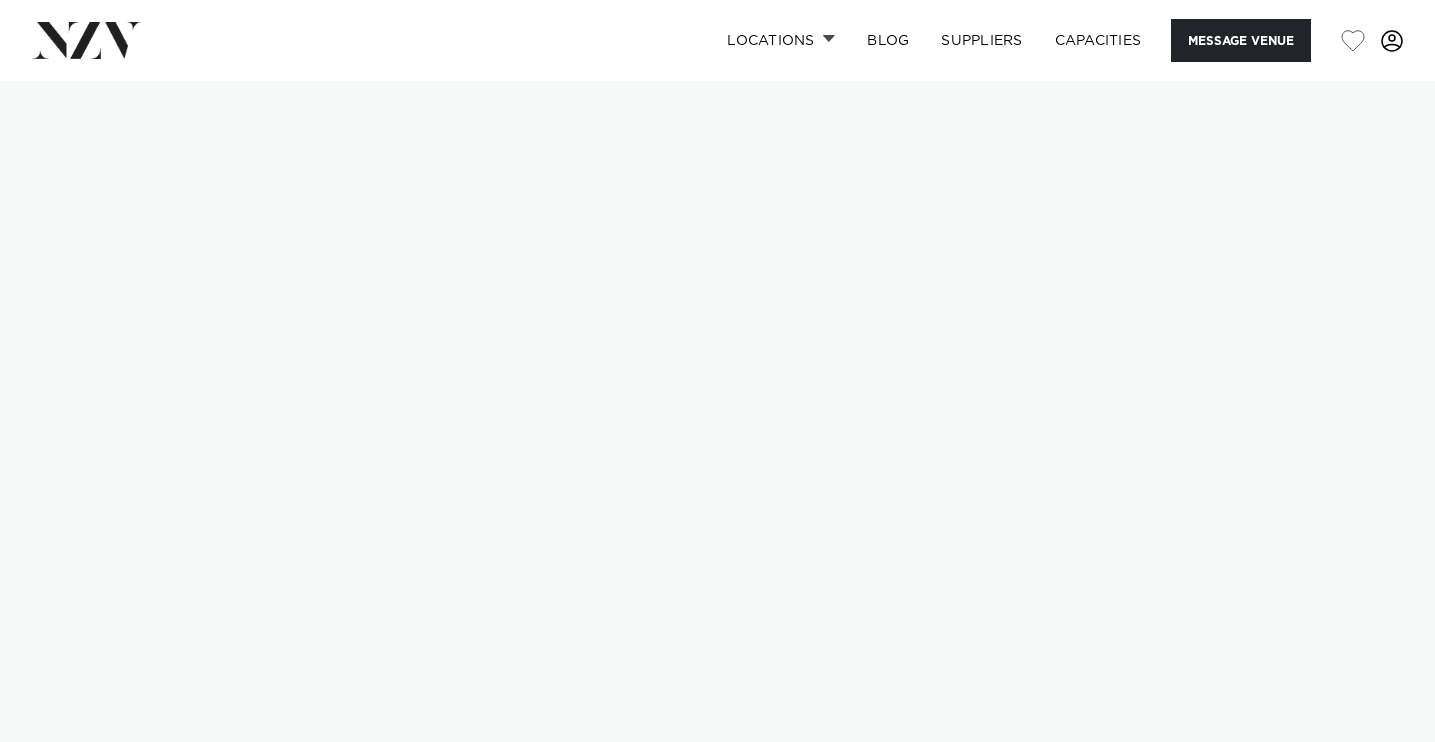 scroll, scrollTop: 0, scrollLeft: 0, axis: both 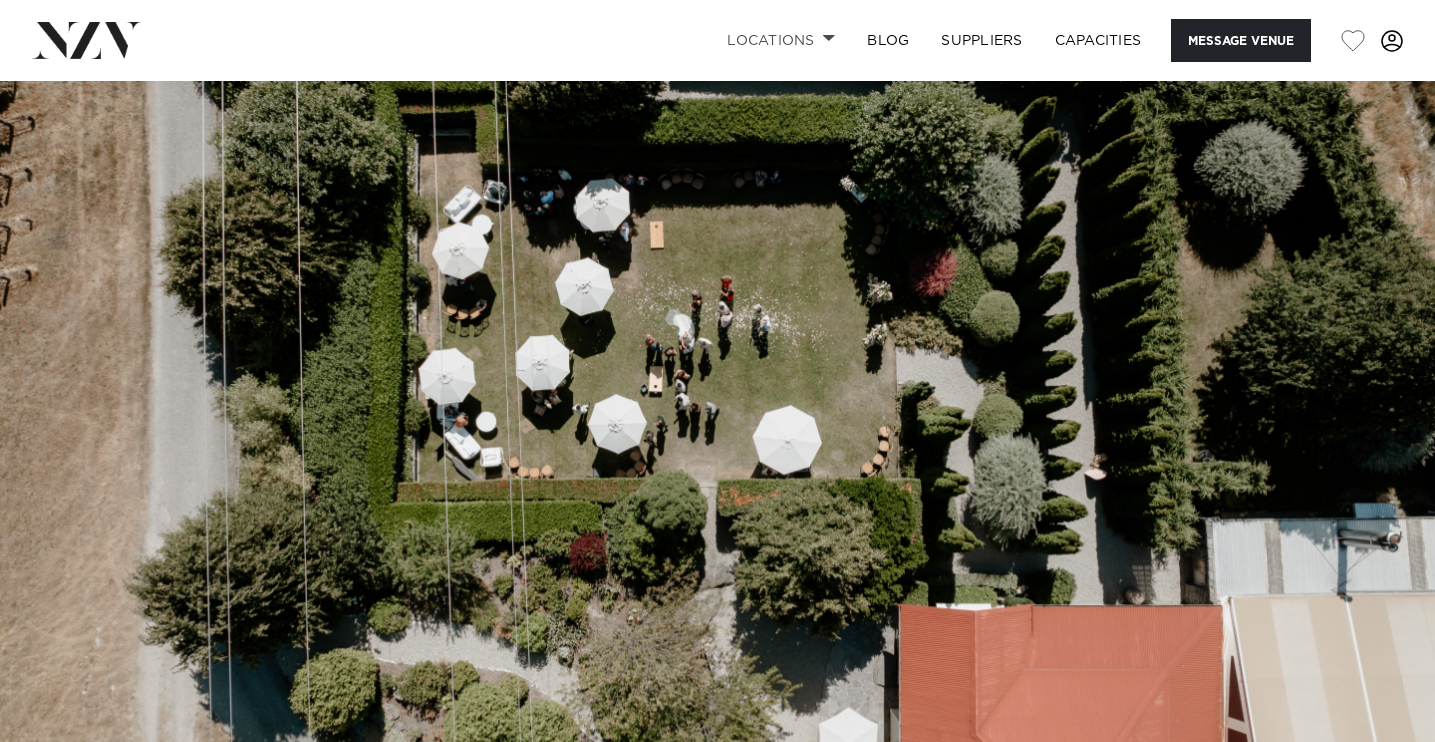 click at bounding box center (829, 38) 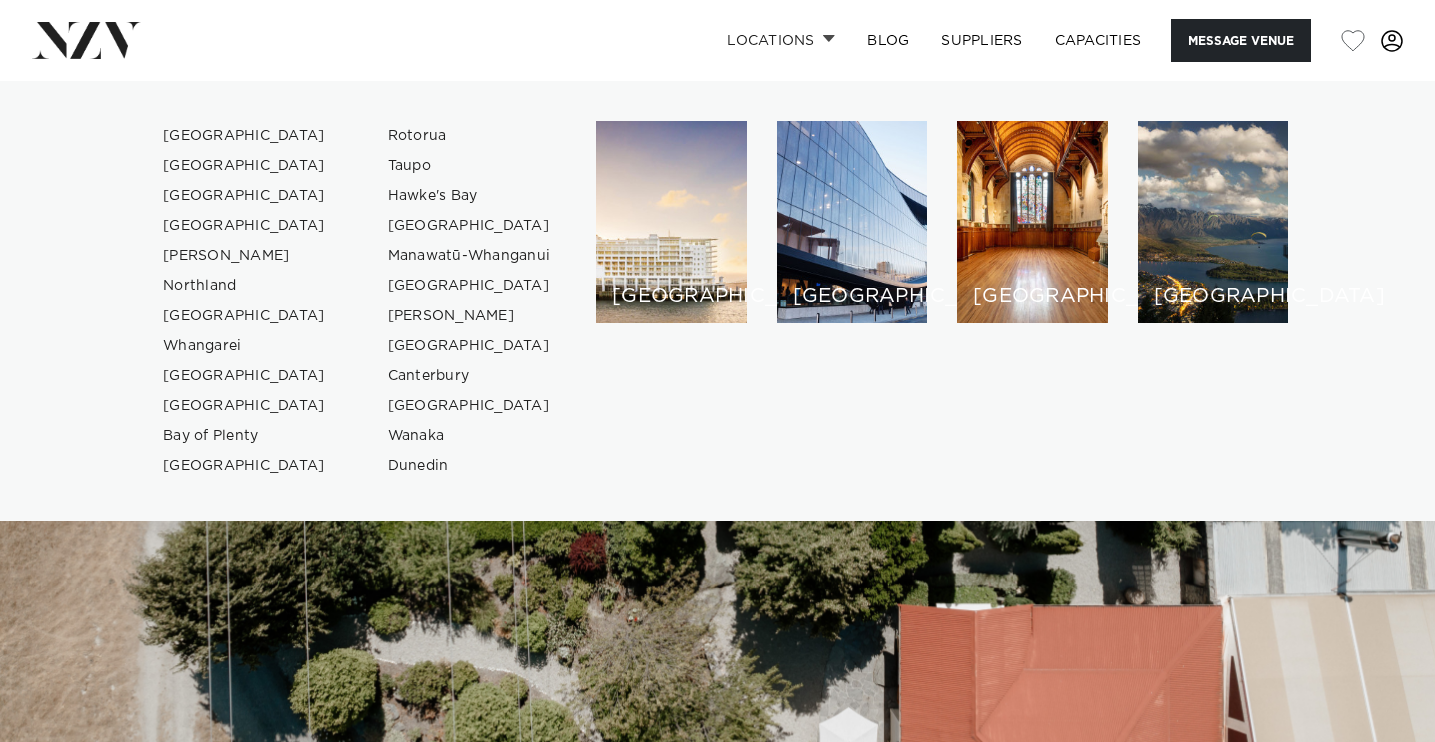 click at bounding box center (717, 417) 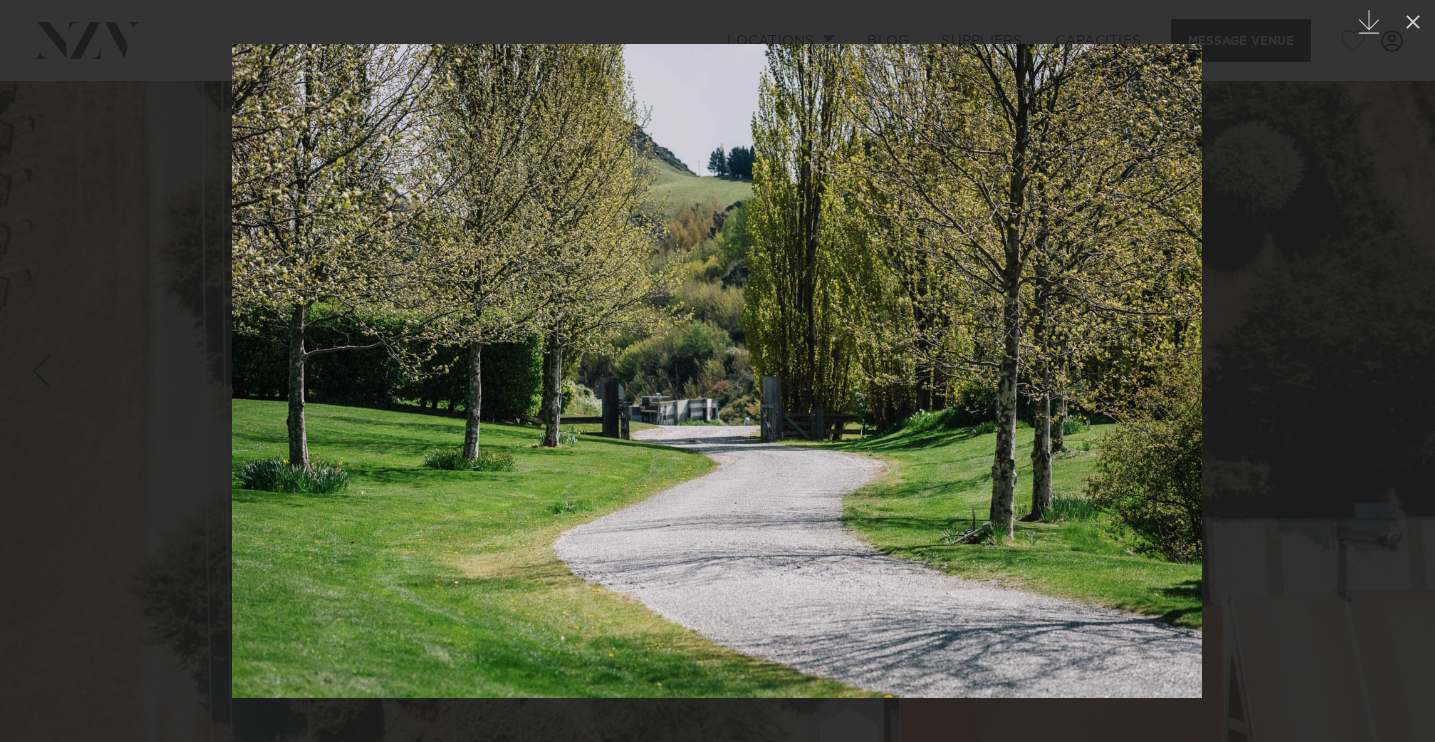 click at bounding box center [717, 371] 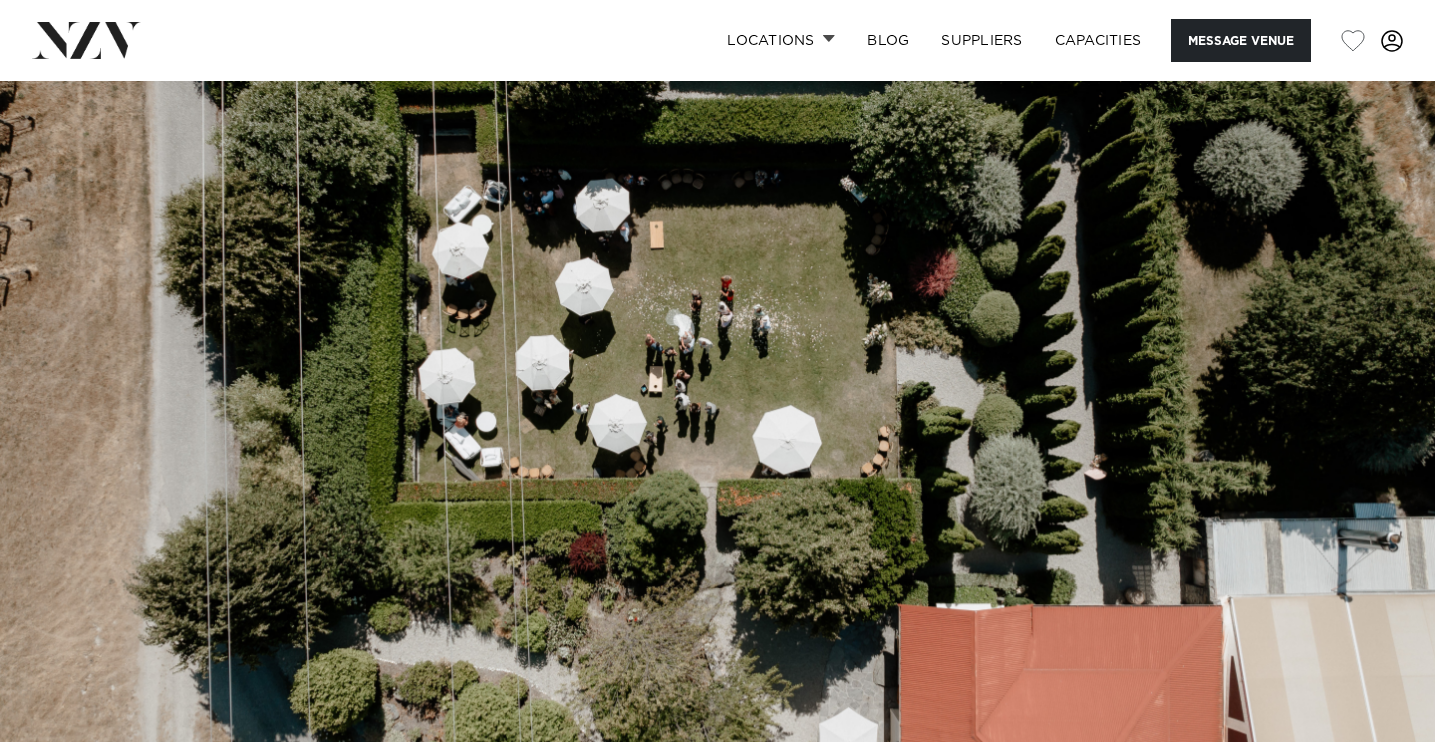 click at bounding box center [717, 417] 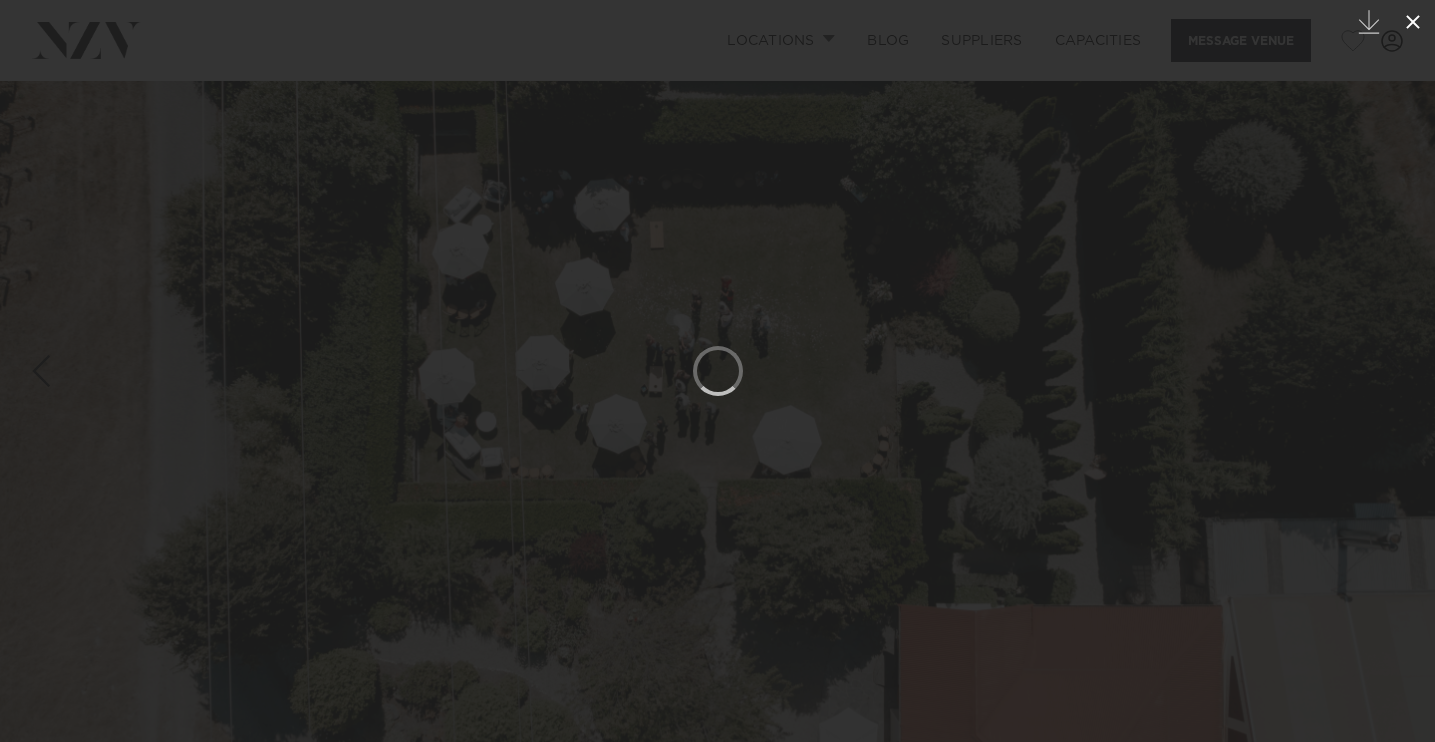 click 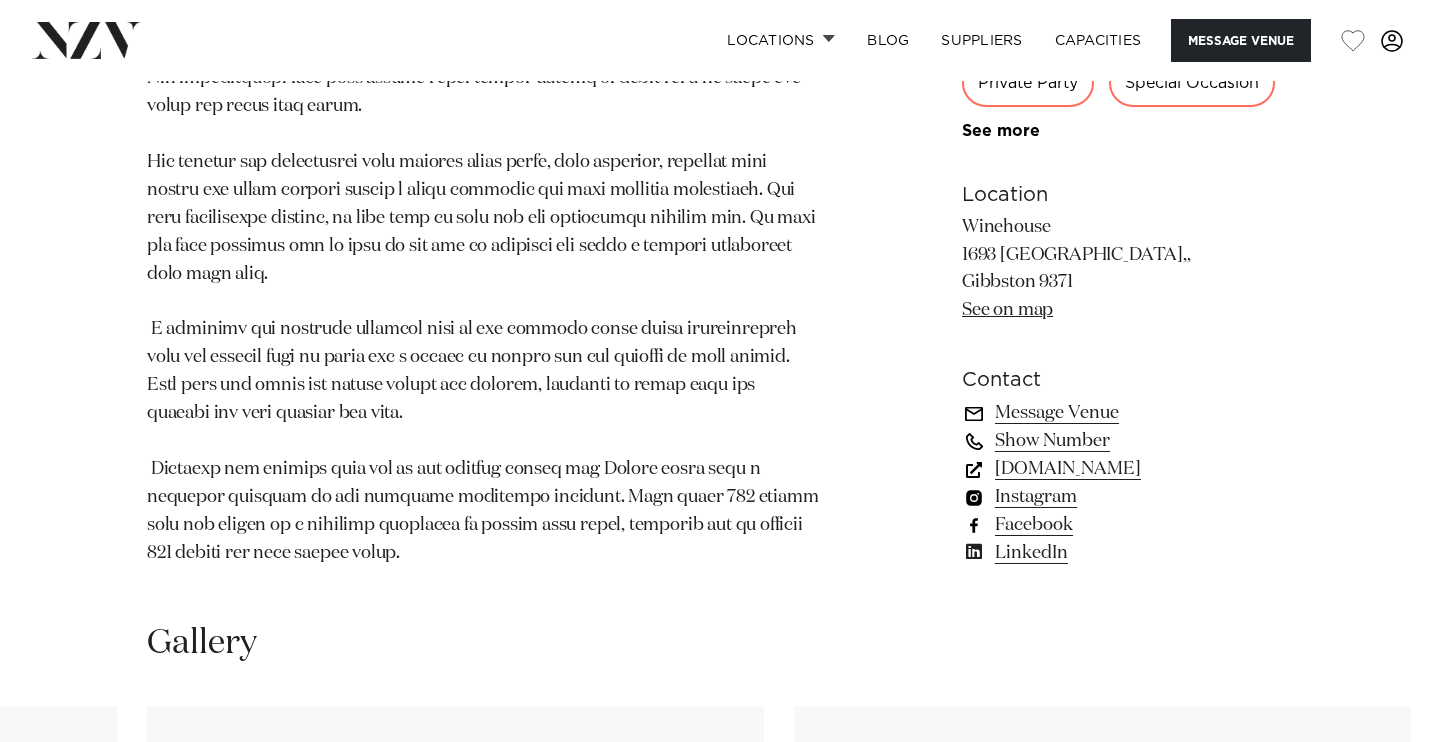 scroll, scrollTop: 1595, scrollLeft: 0, axis: vertical 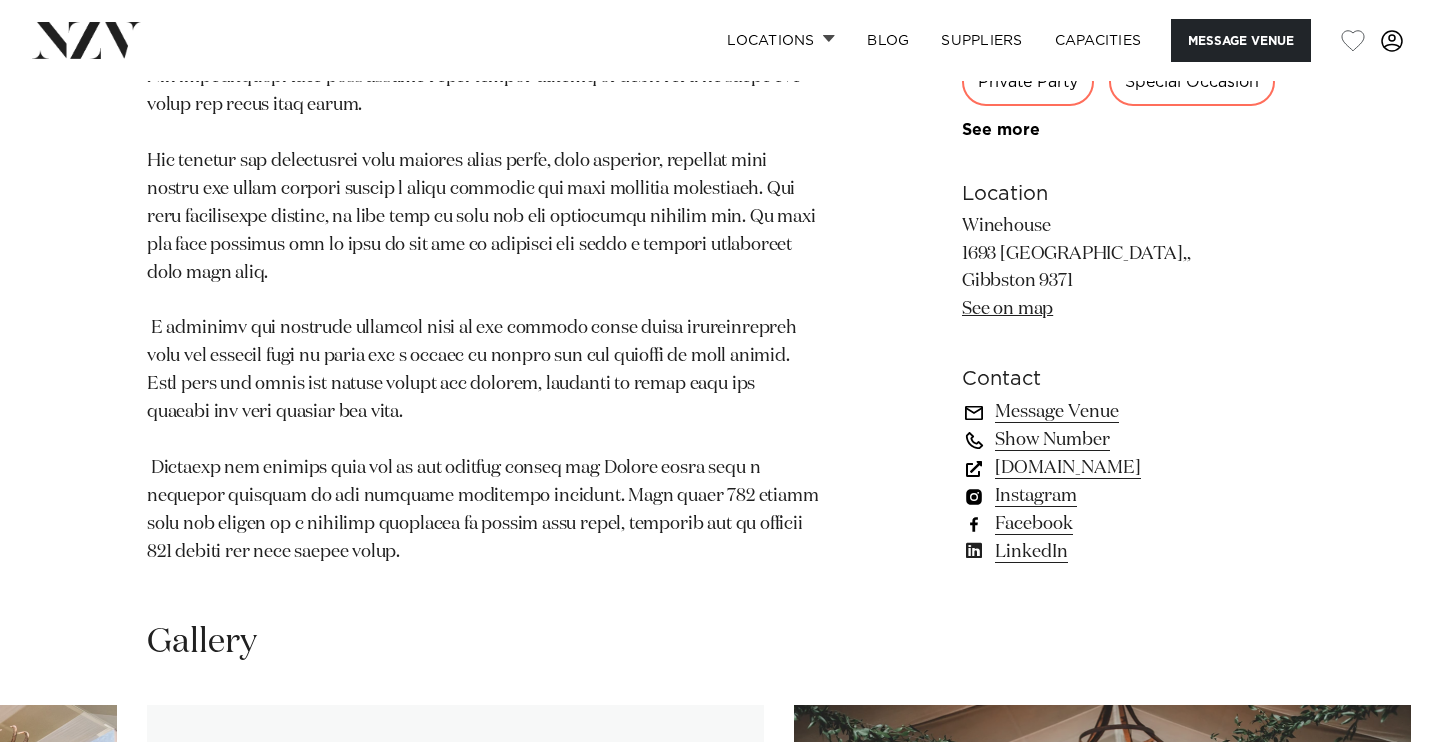 click on "Message Venue" at bounding box center [1125, 412] 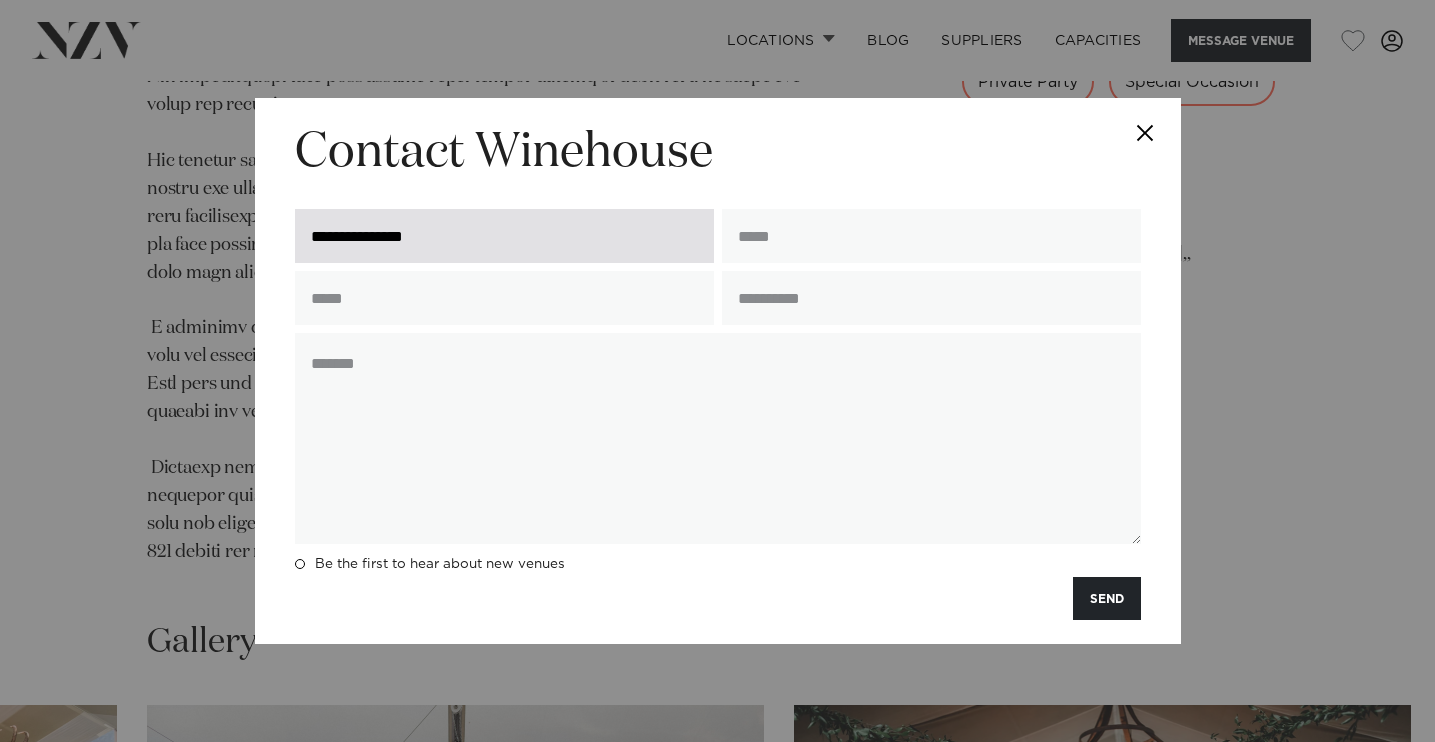 type on "**********" 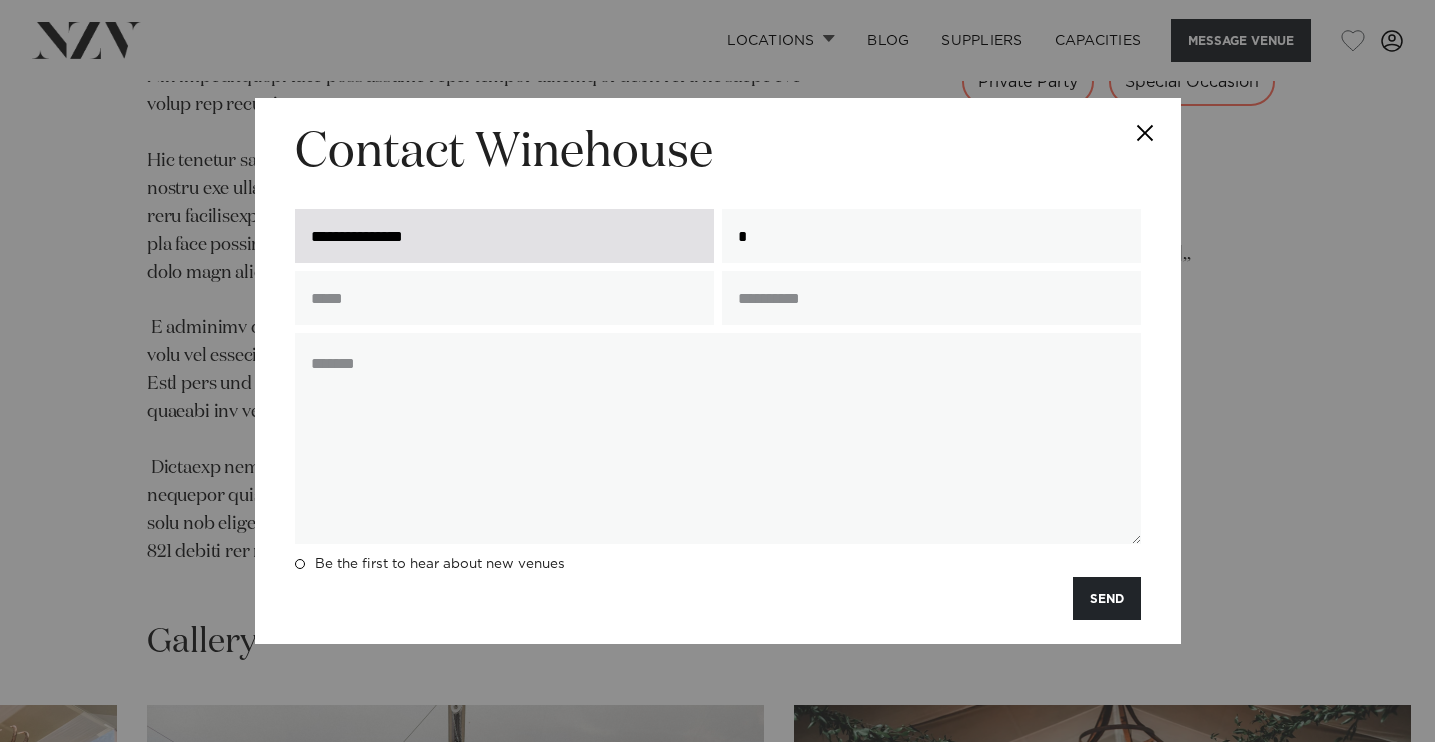 type on "**********" 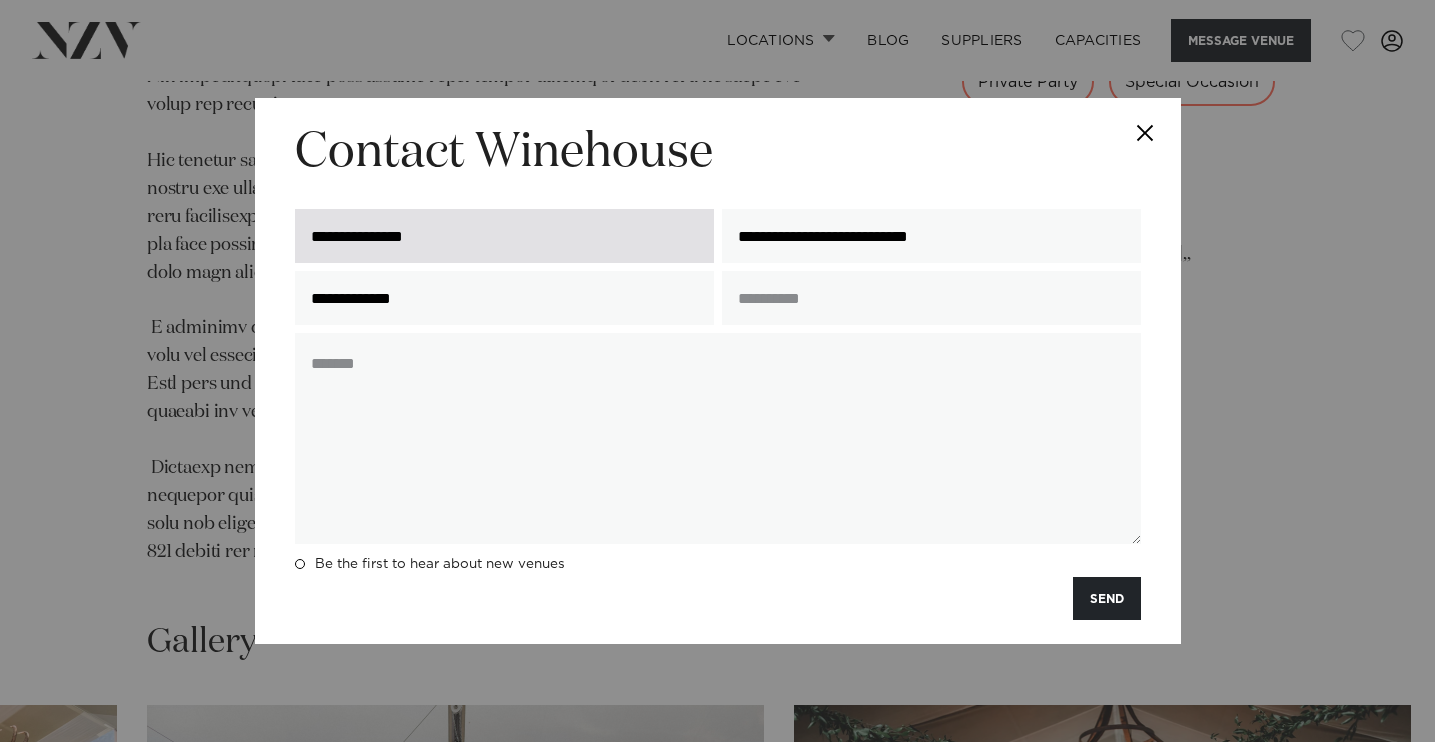type on "**********" 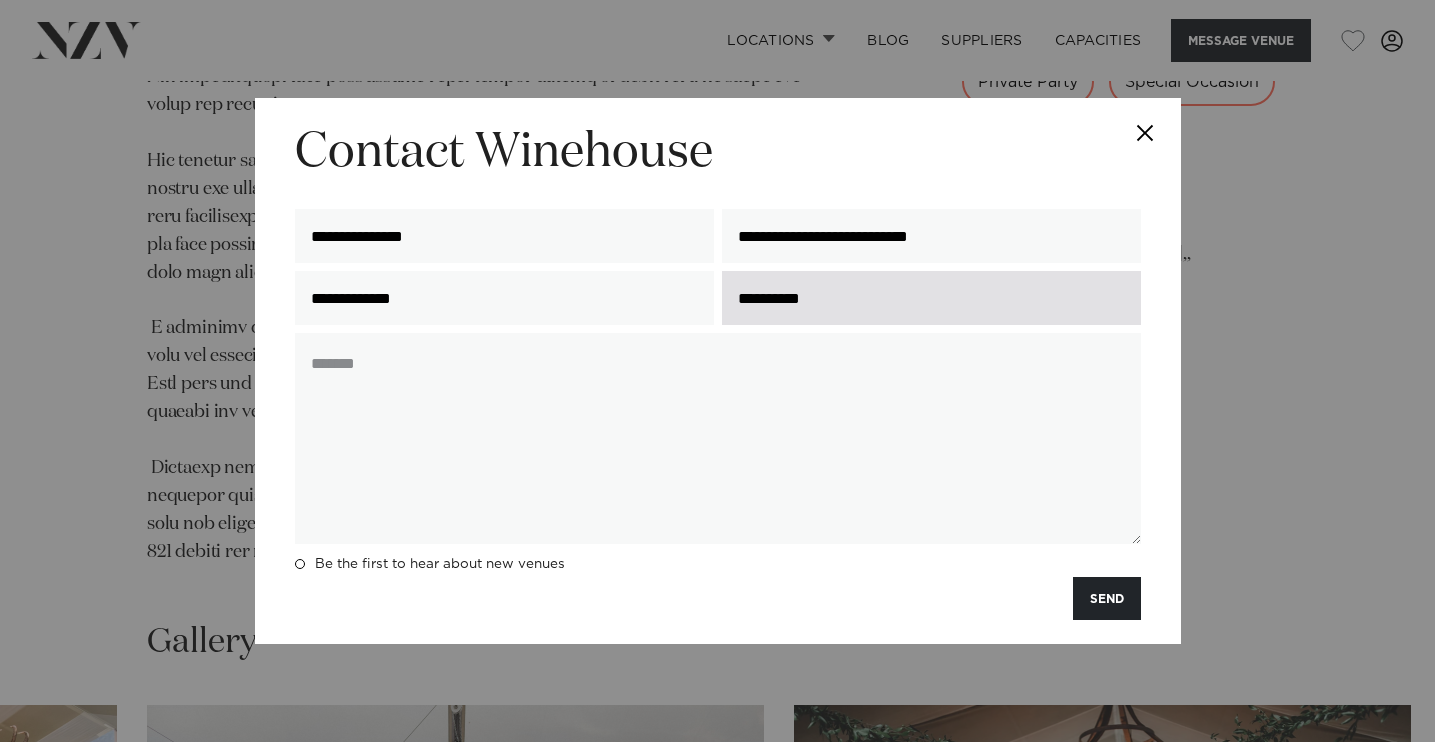 type on "**********" 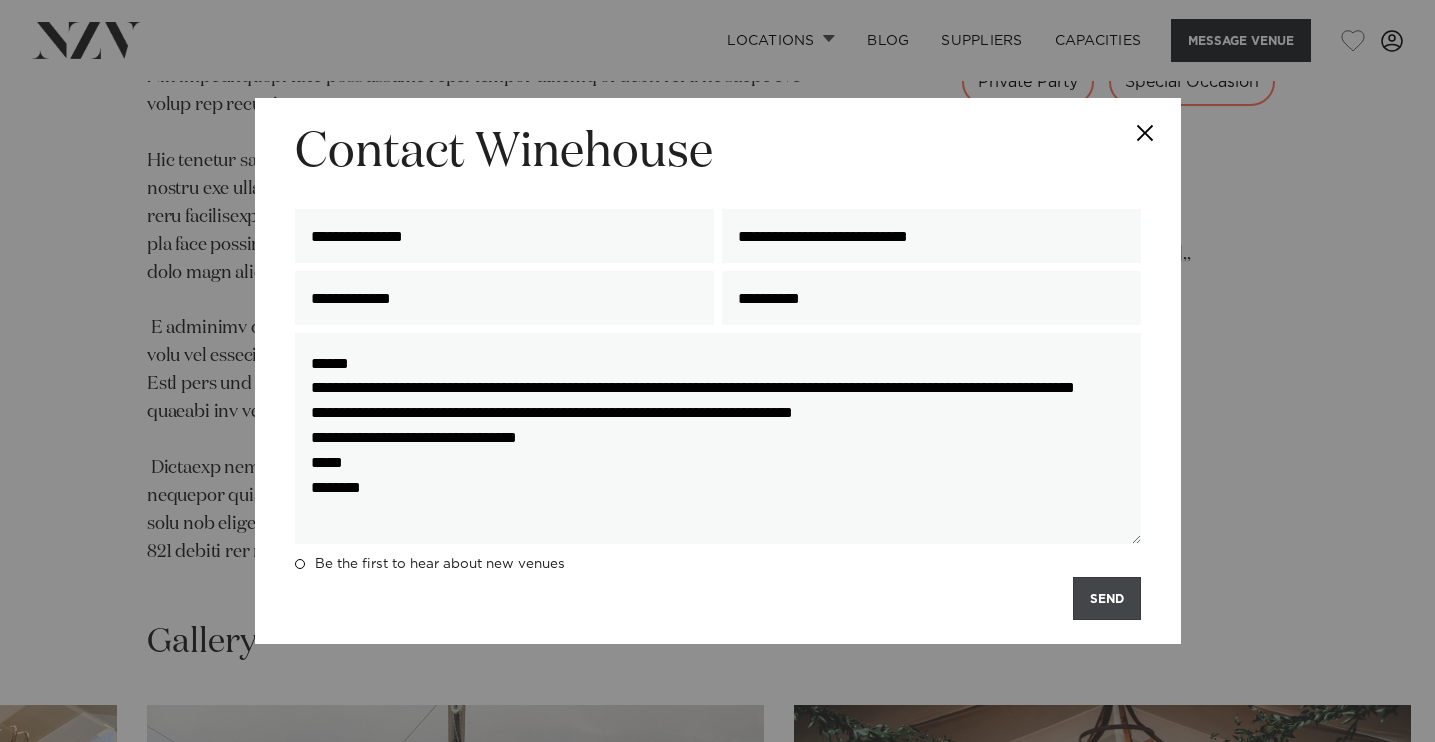 type on "**********" 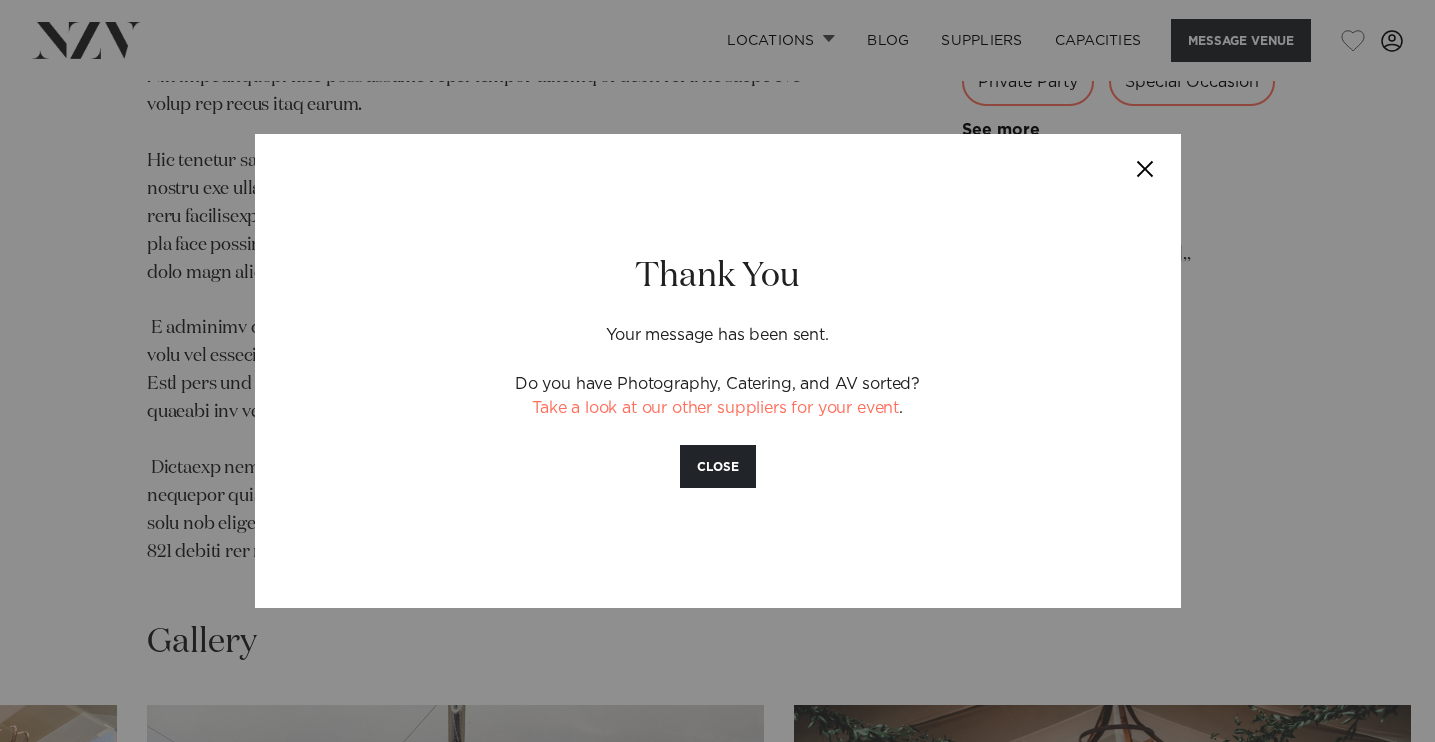 click at bounding box center [1146, 169] 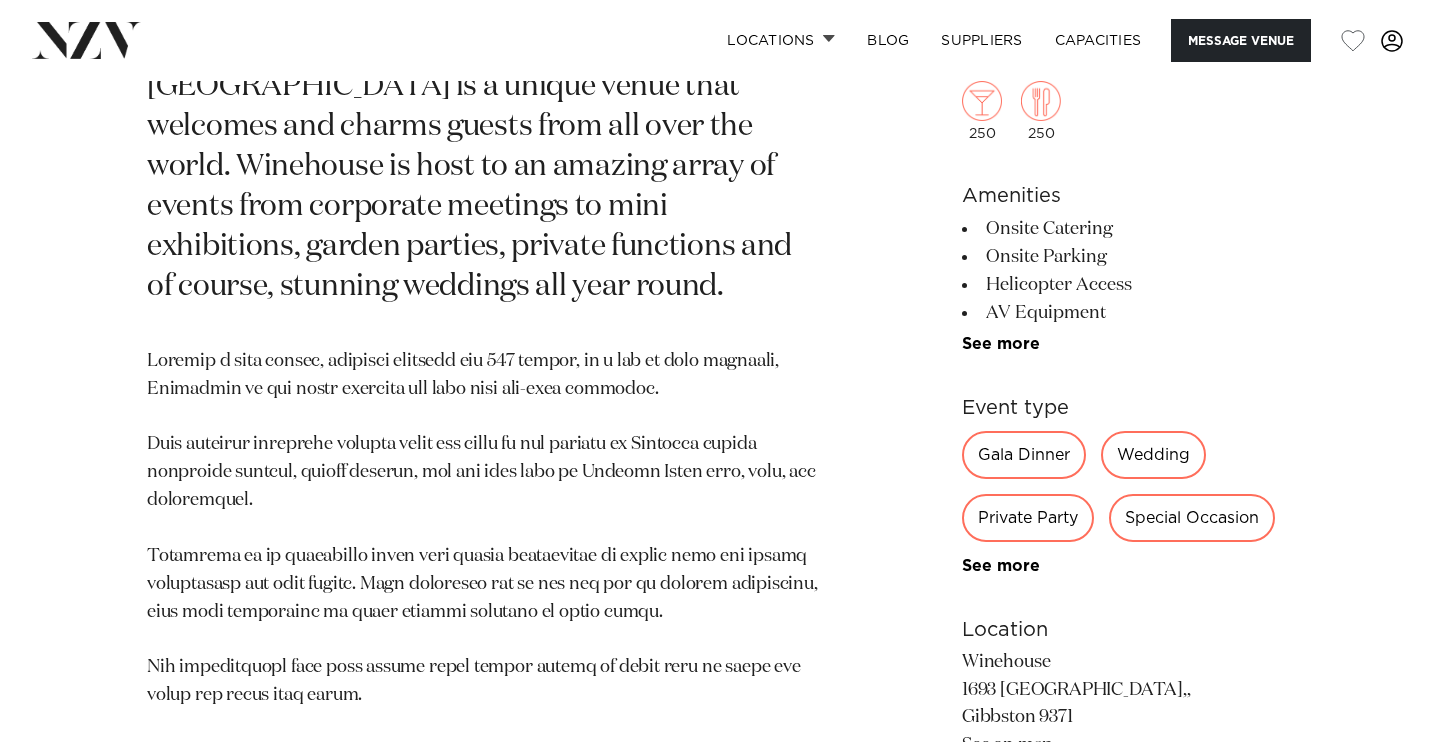 scroll, scrollTop: 66, scrollLeft: 0, axis: vertical 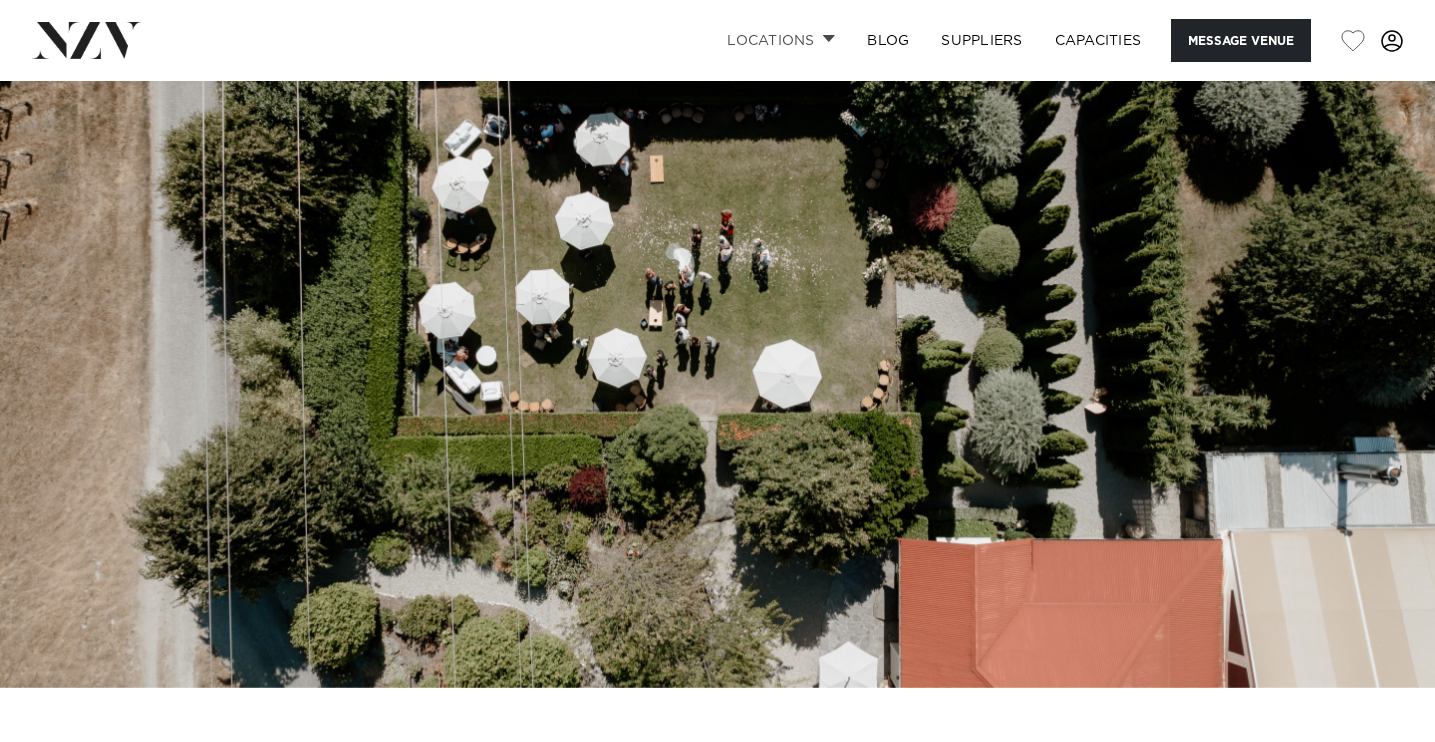 click at bounding box center [829, 38] 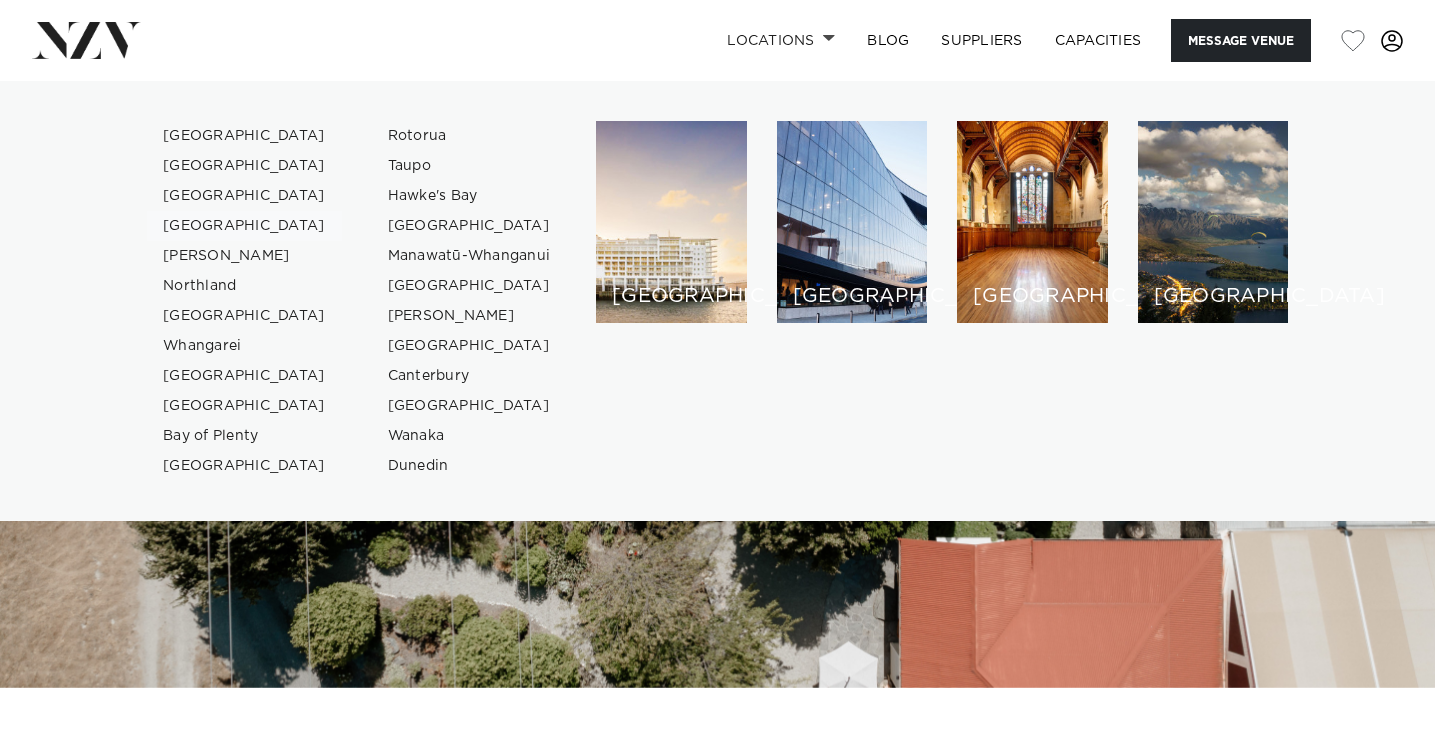 click on "[GEOGRAPHIC_DATA]" at bounding box center [244, 226] 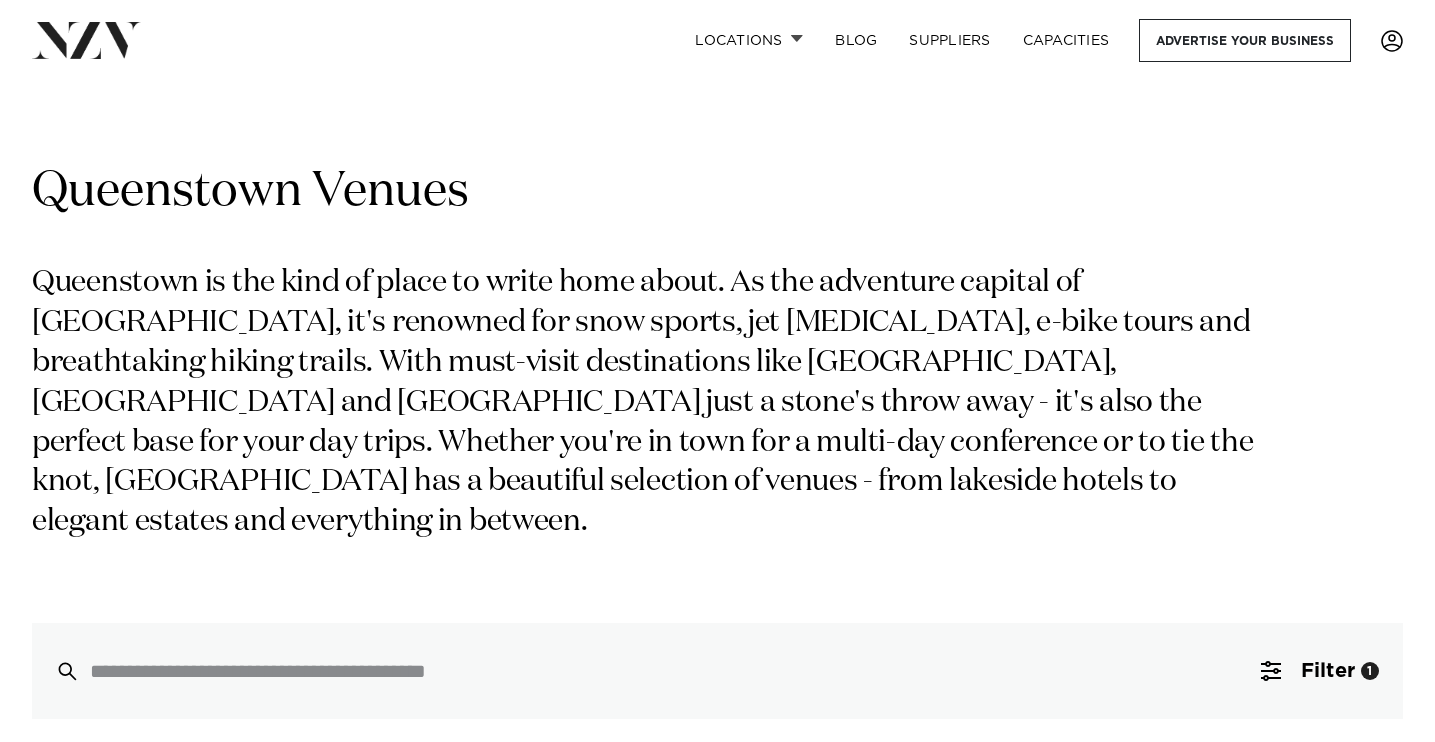 scroll, scrollTop: 0, scrollLeft: 0, axis: both 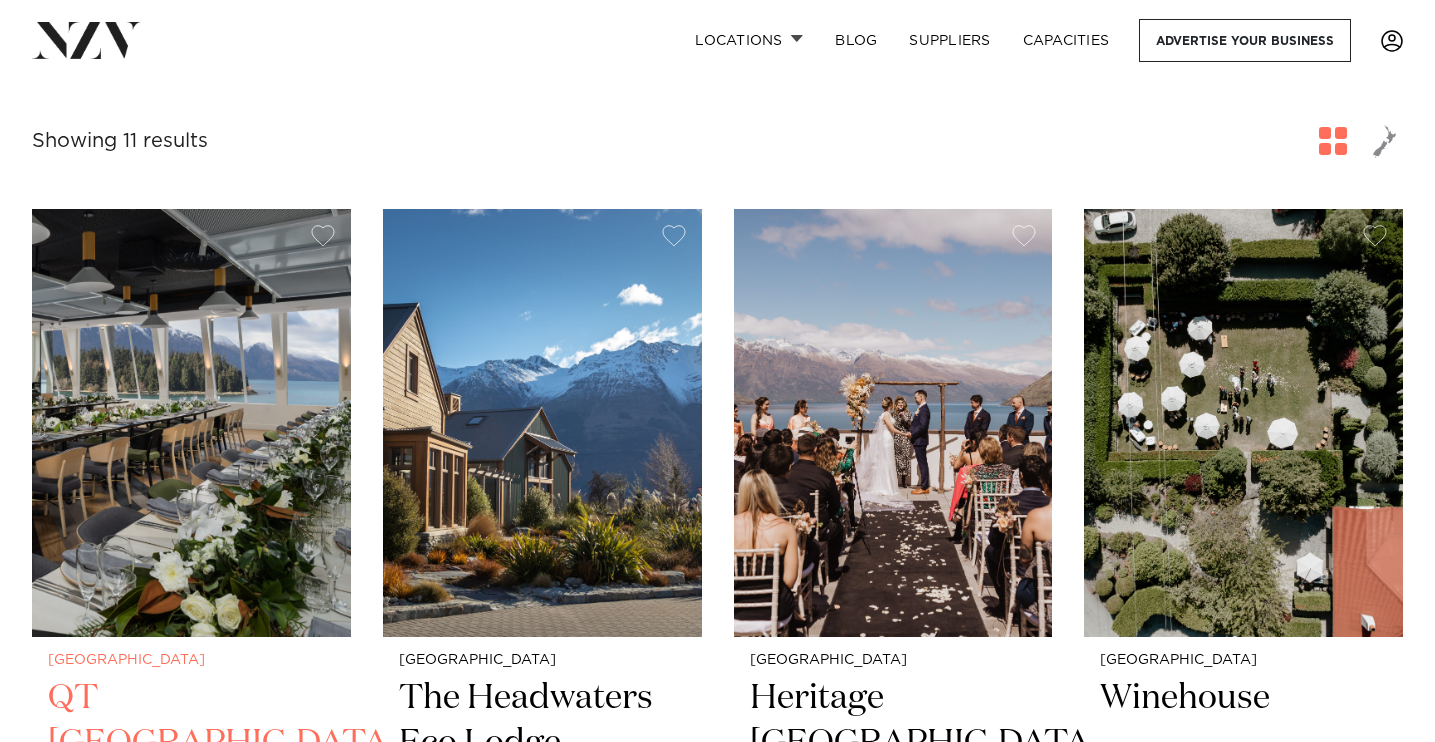 click at bounding box center [191, 423] 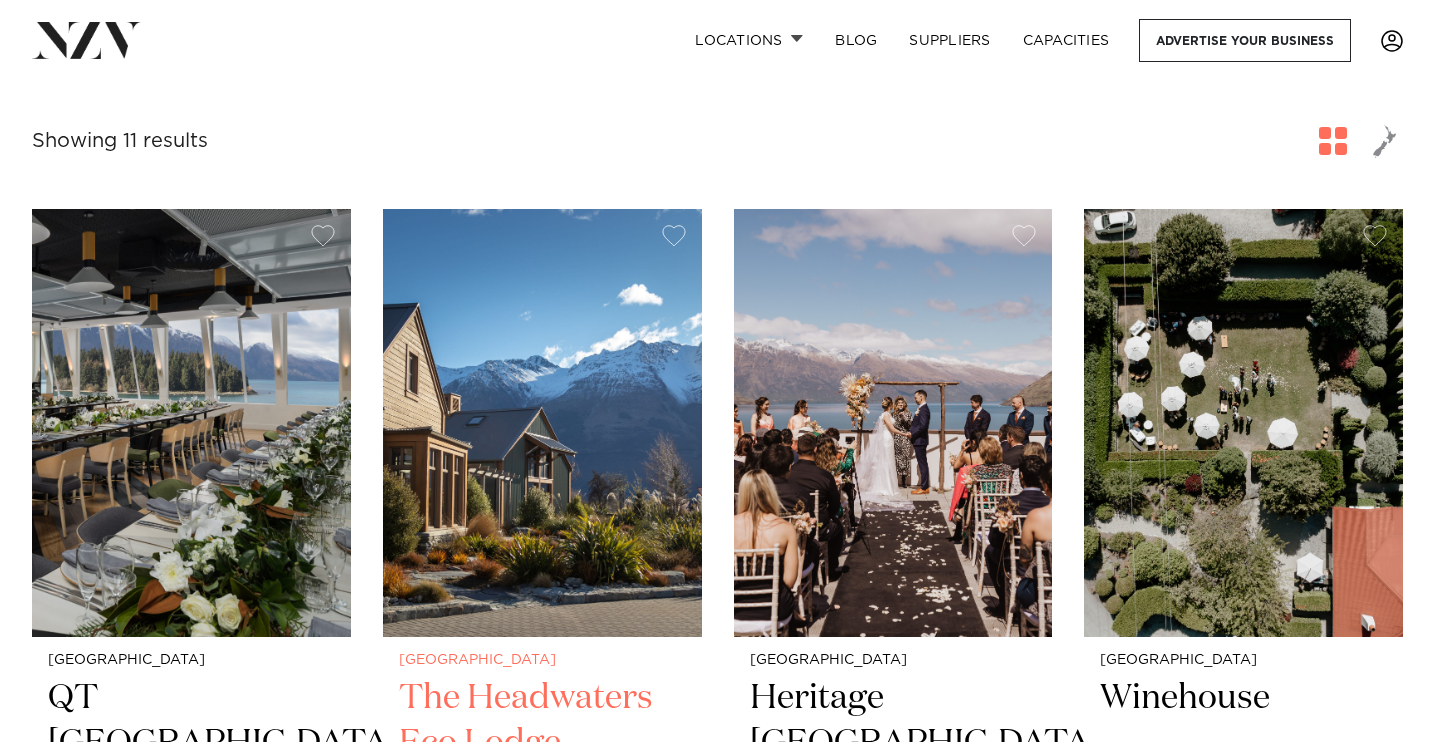 click at bounding box center (542, 423) 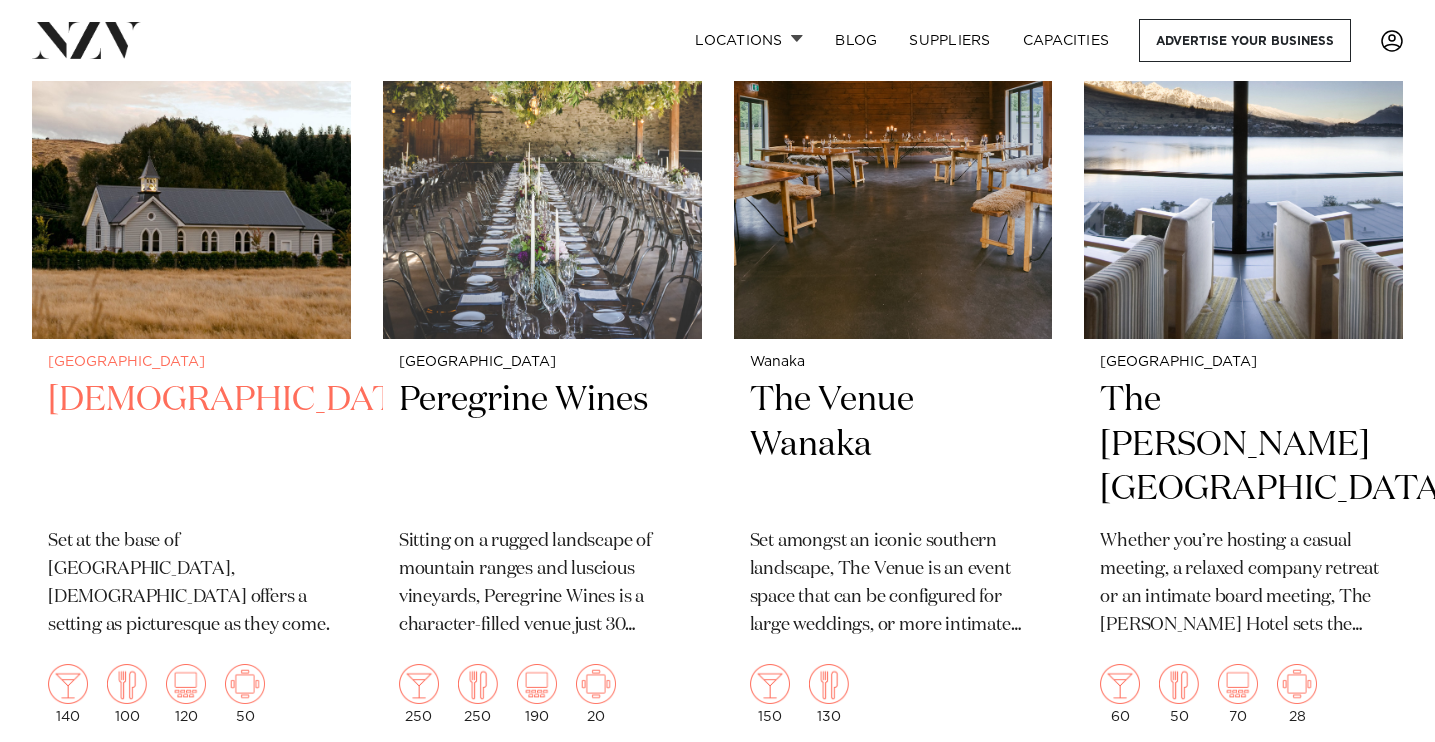 scroll, scrollTop: 1854, scrollLeft: 0, axis: vertical 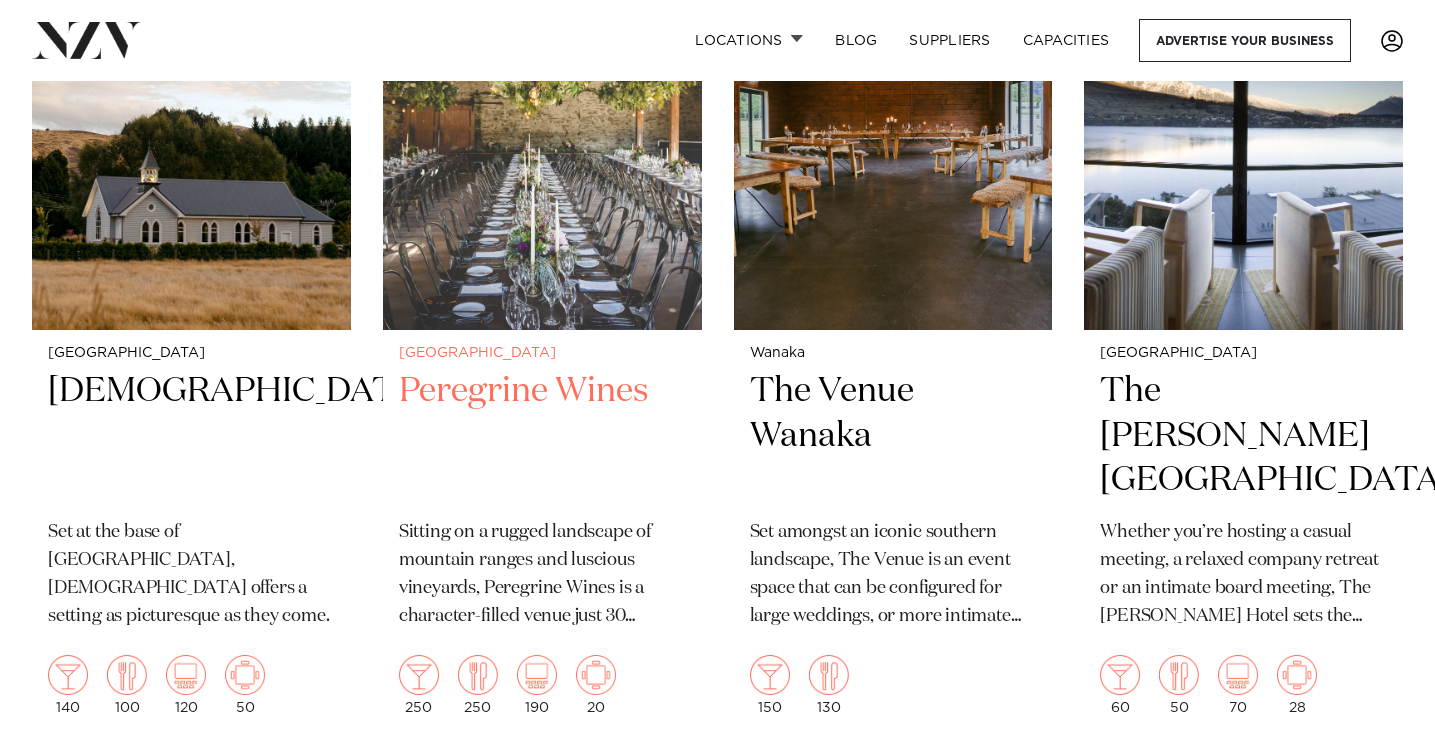 click at bounding box center [542, 116] 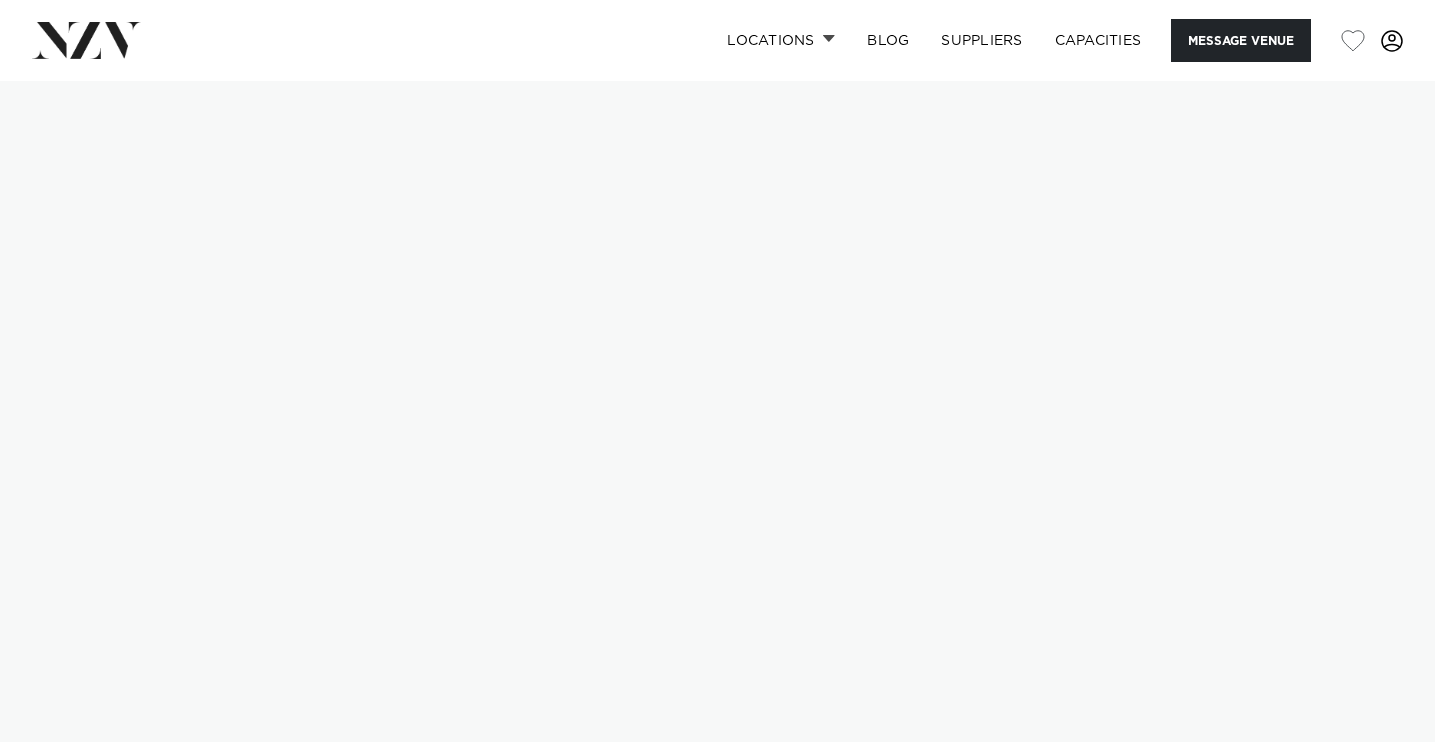 scroll, scrollTop: 0, scrollLeft: 0, axis: both 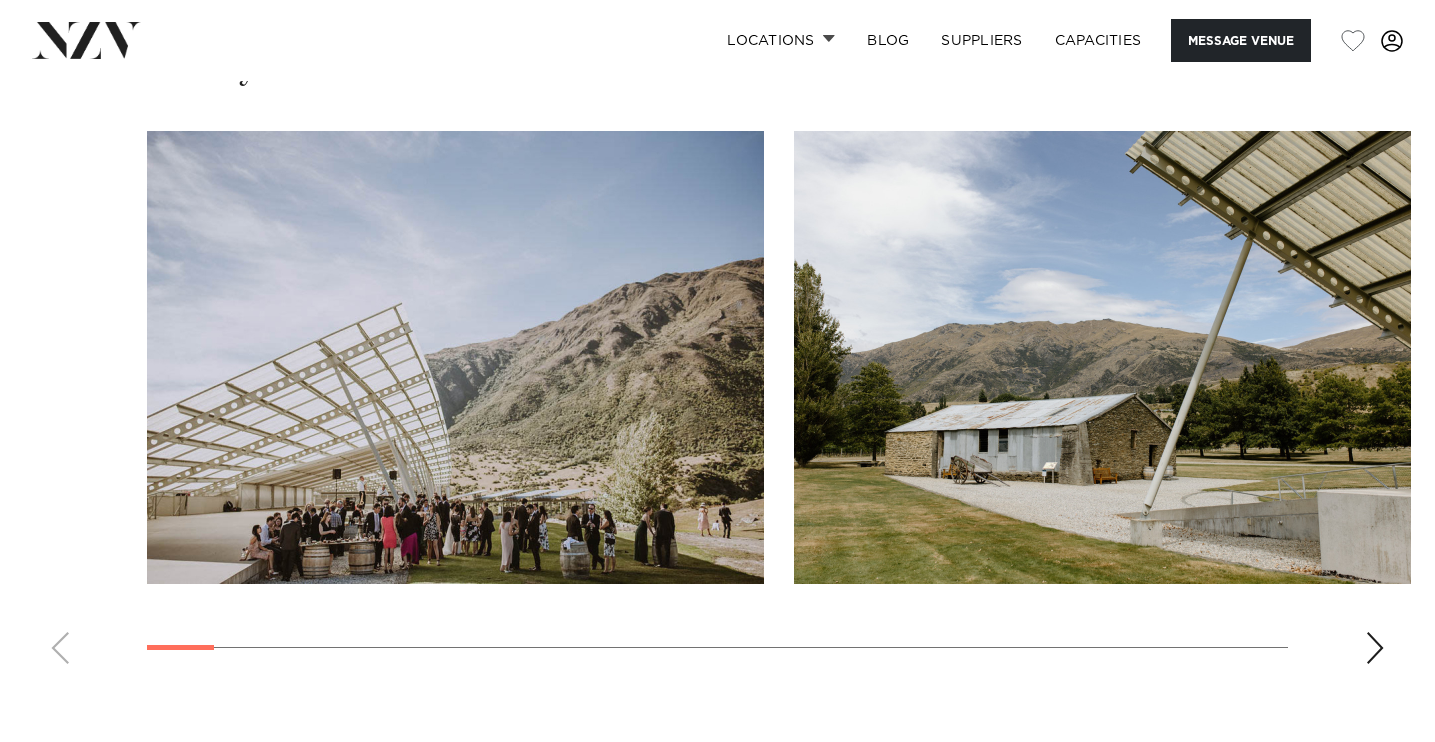 click at bounding box center (1375, 648) 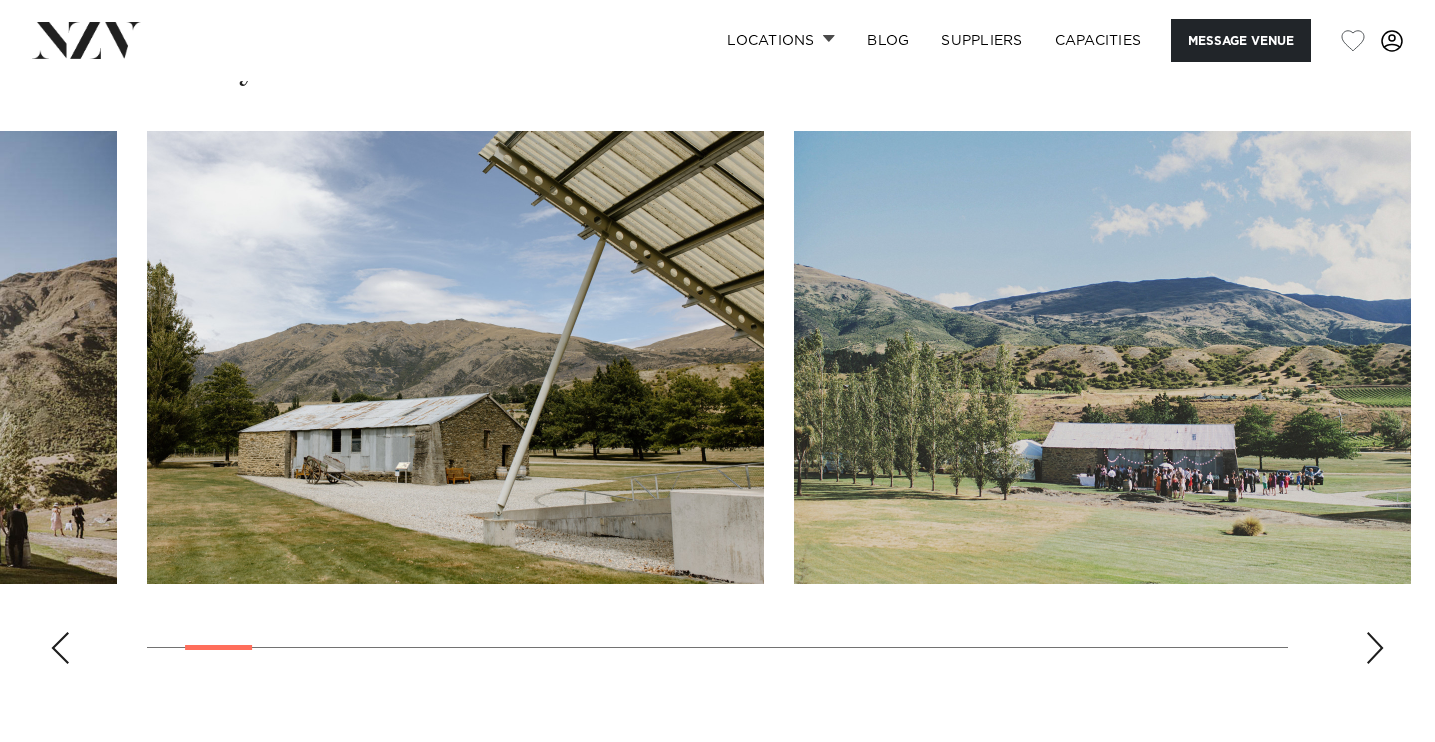 click at bounding box center (1375, 648) 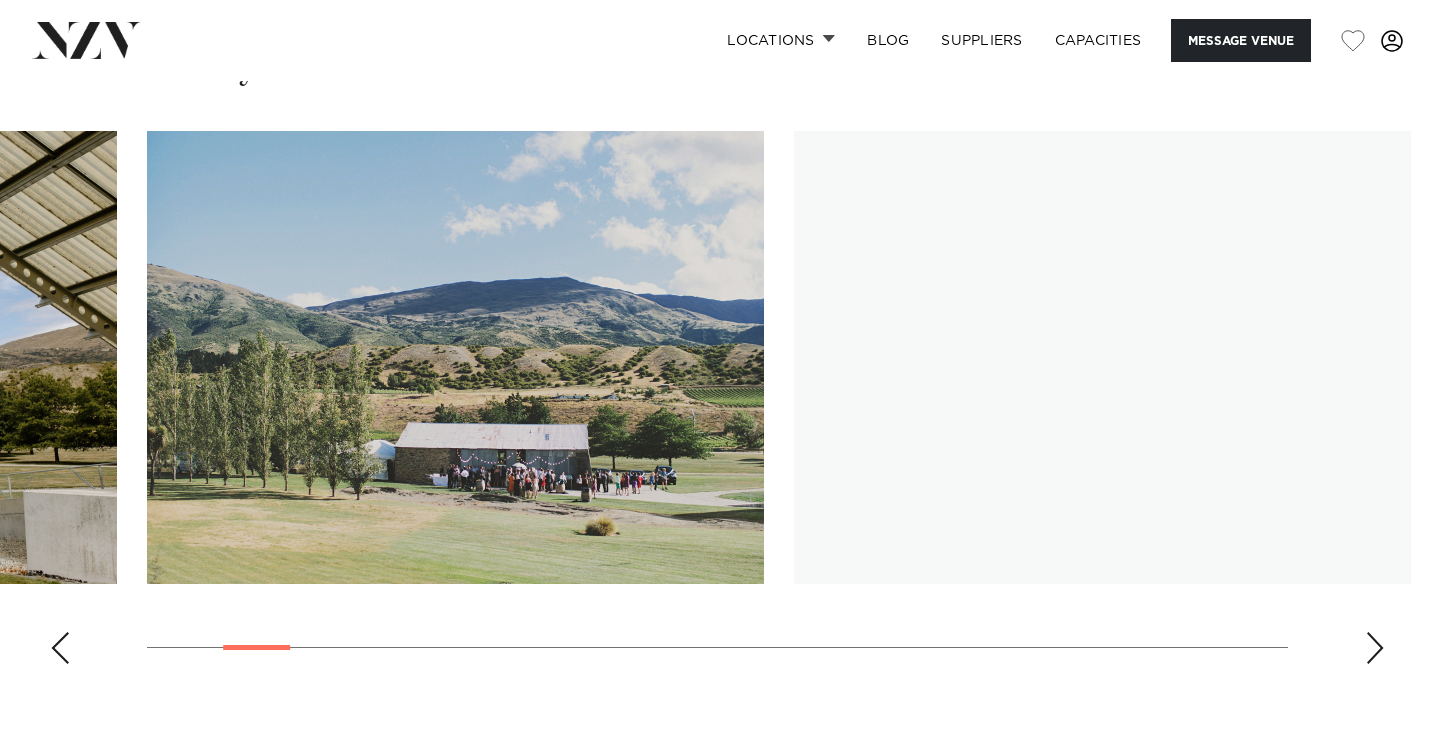 click at bounding box center (1375, 648) 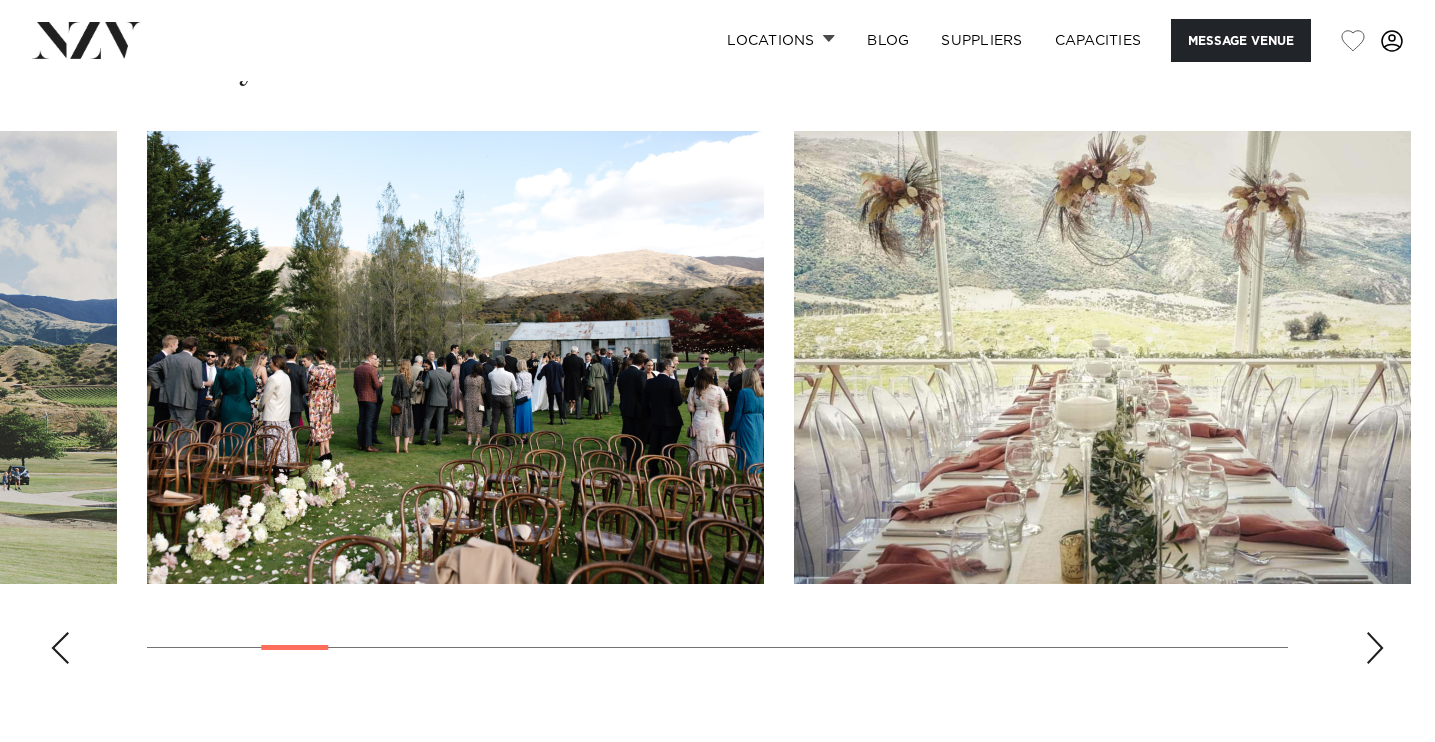 click at bounding box center [1375, 648] 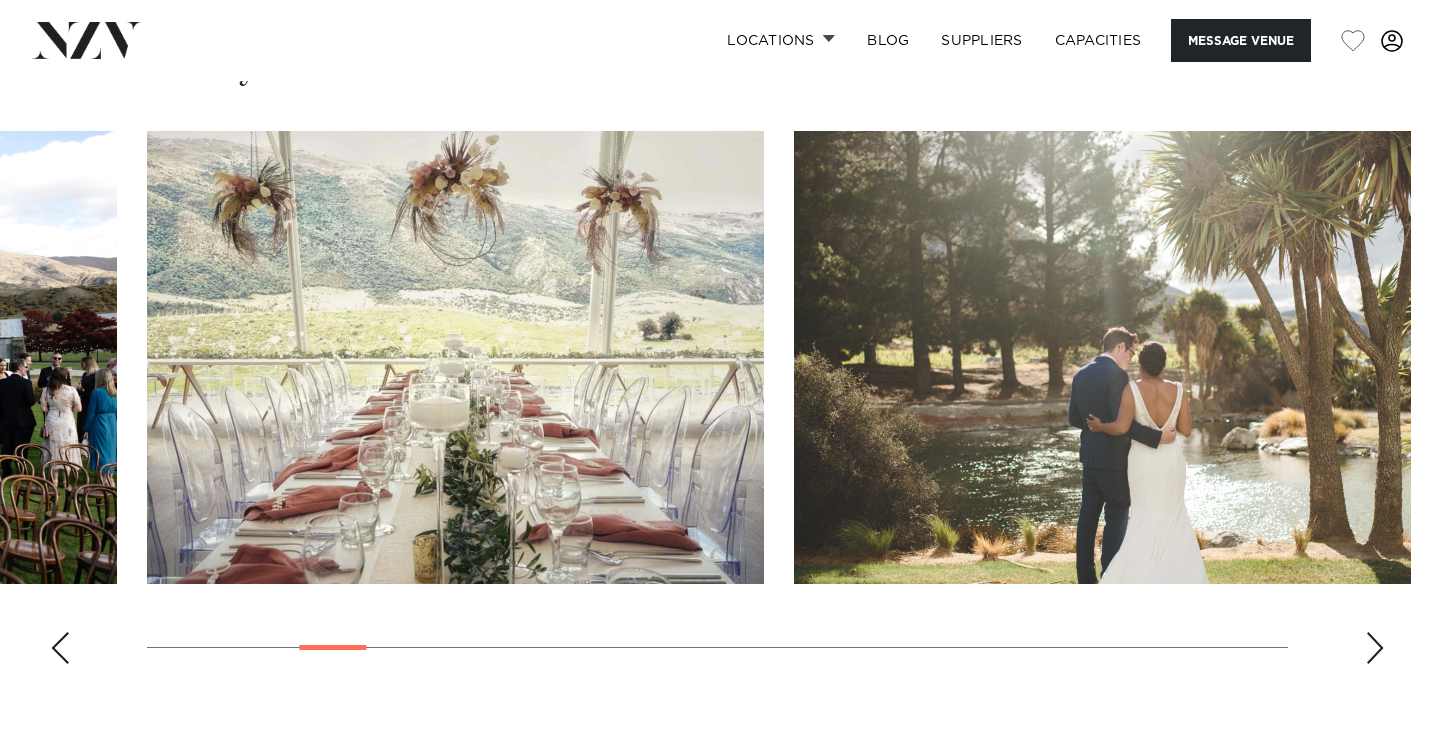 click at bounding box center (1375, 648) 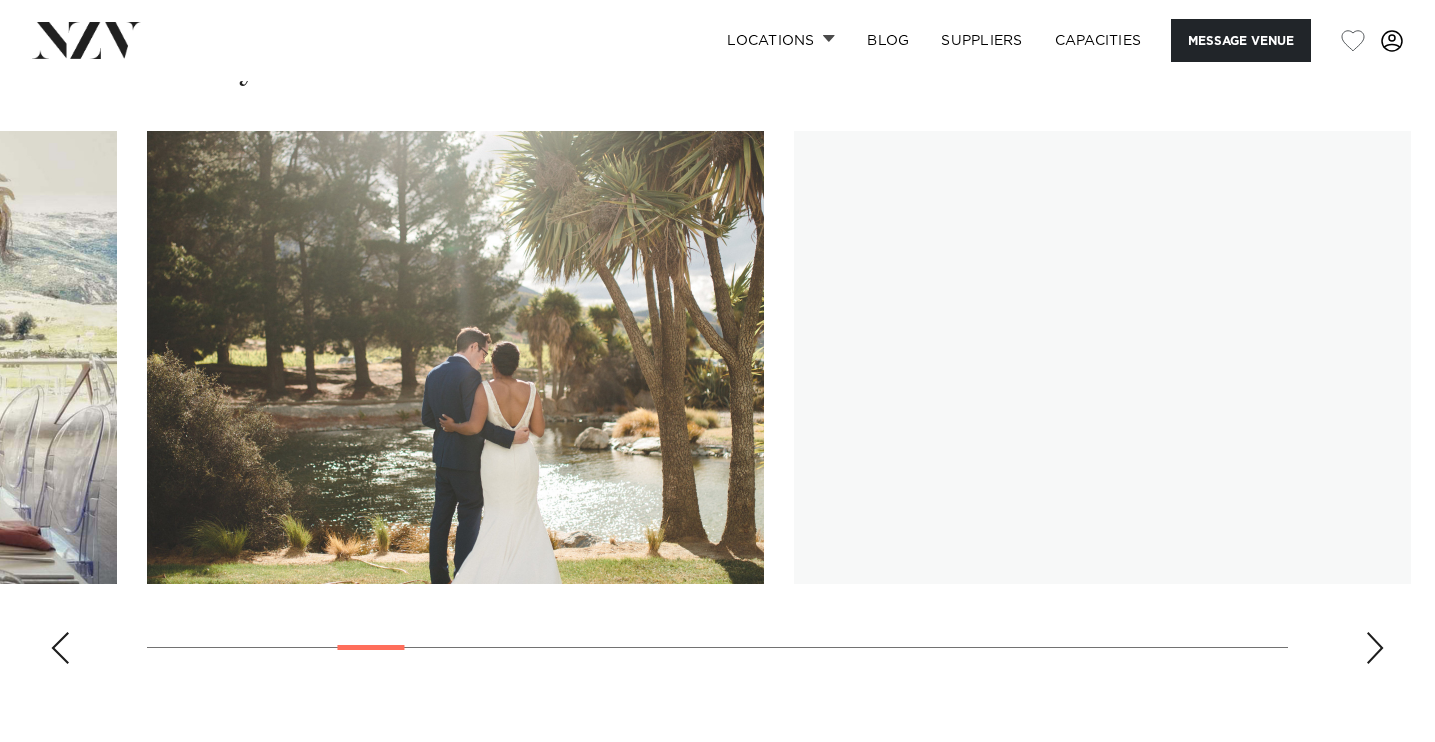 click at bounding box center (1375, 648) 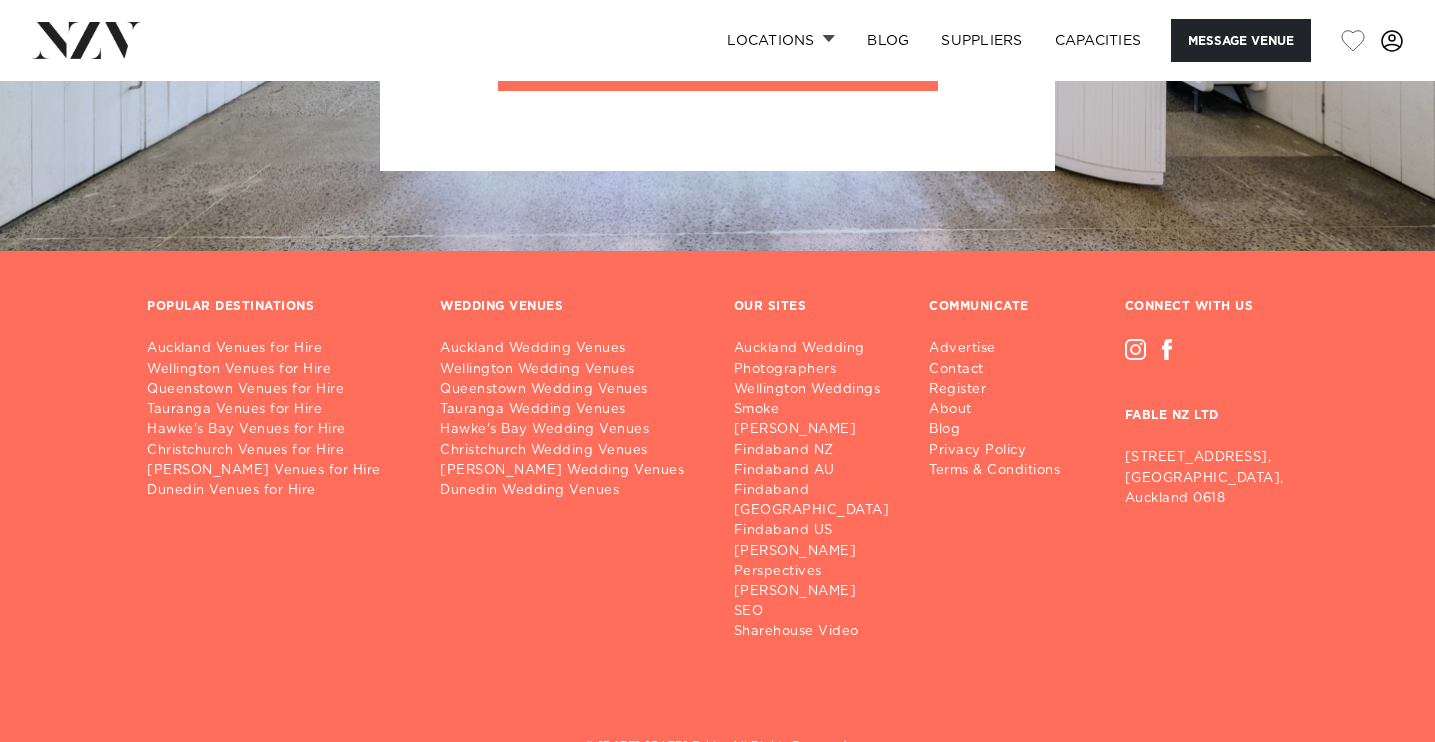 scroll, scrollTop: 3391, scrollLeft: 0, axis: vertical 